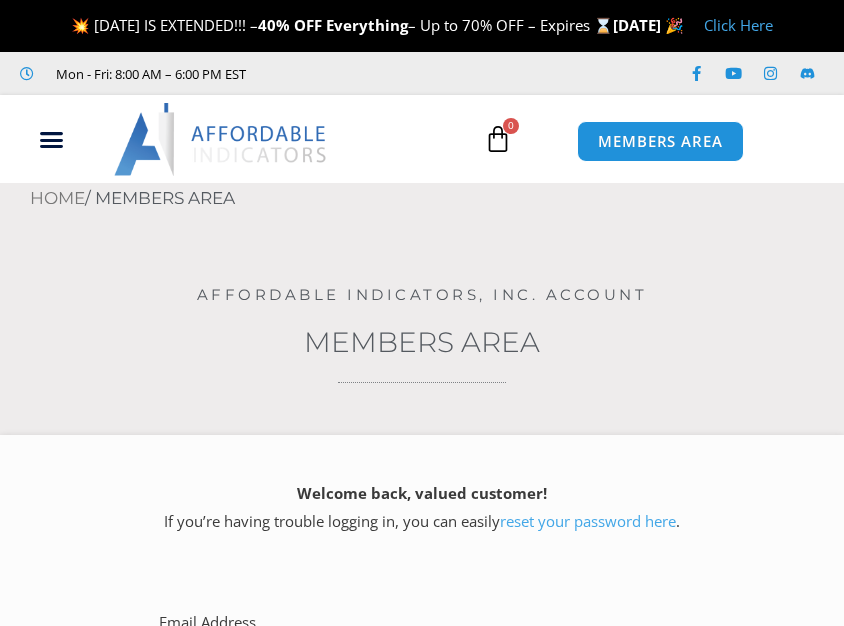 scroll, scrollTop: 0, scrollLeft: 0, axis: both 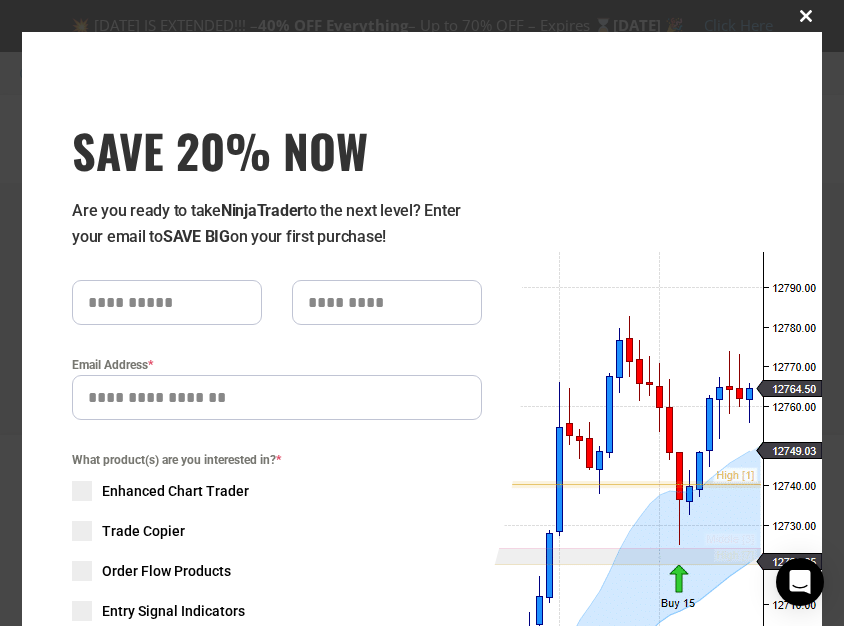click at bounding box center (806, 16) 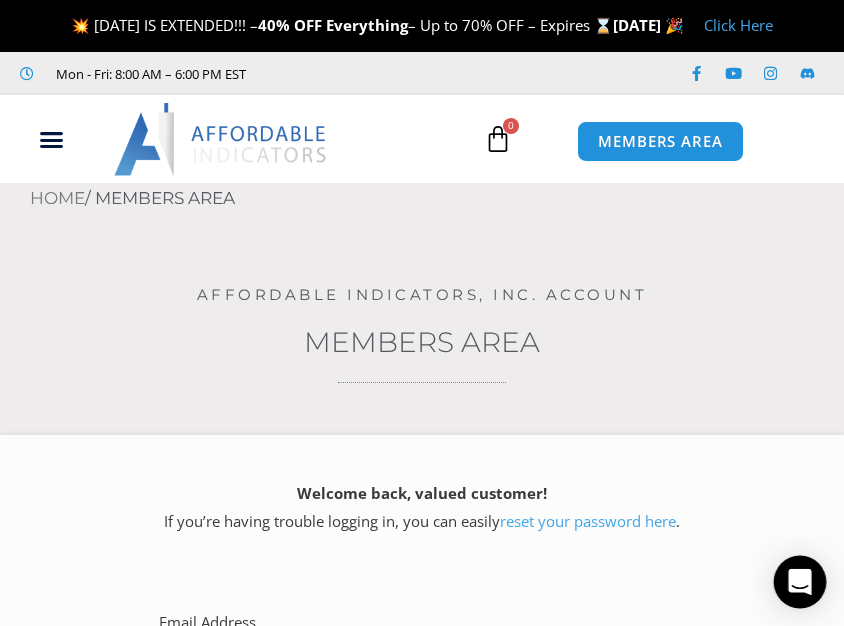 click 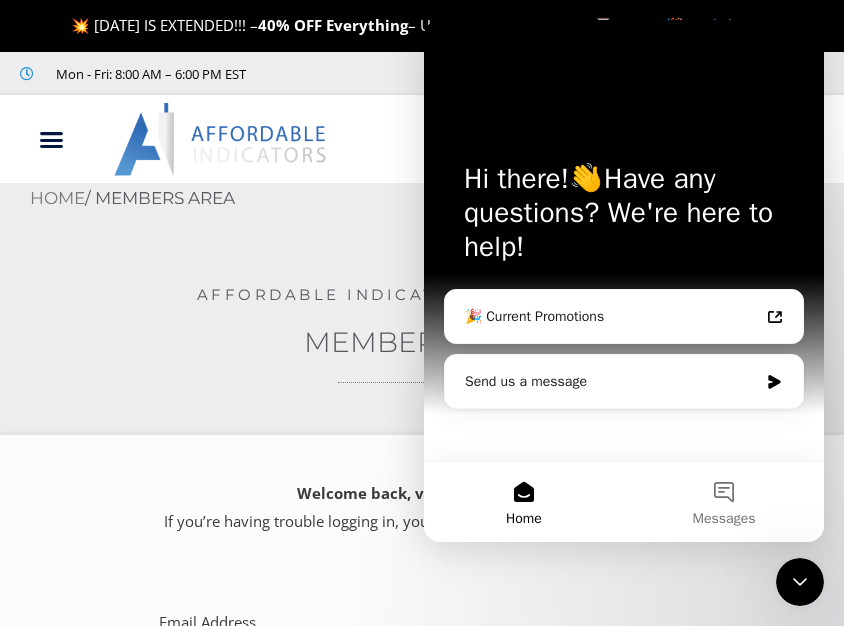 scroll, scrollTop: 0, scrollLeft: 0, axis: both 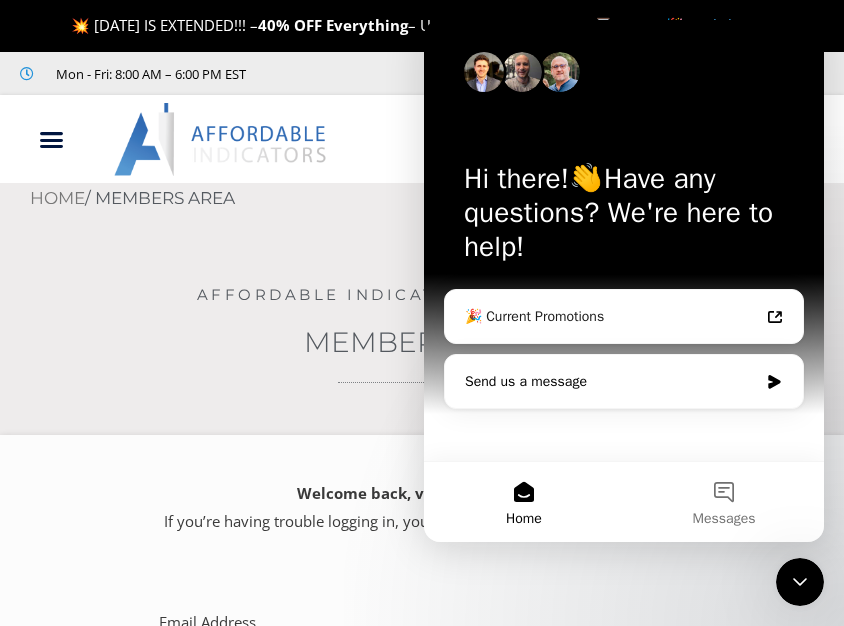 click on "Send us a message" at bounding box center (611, 381) 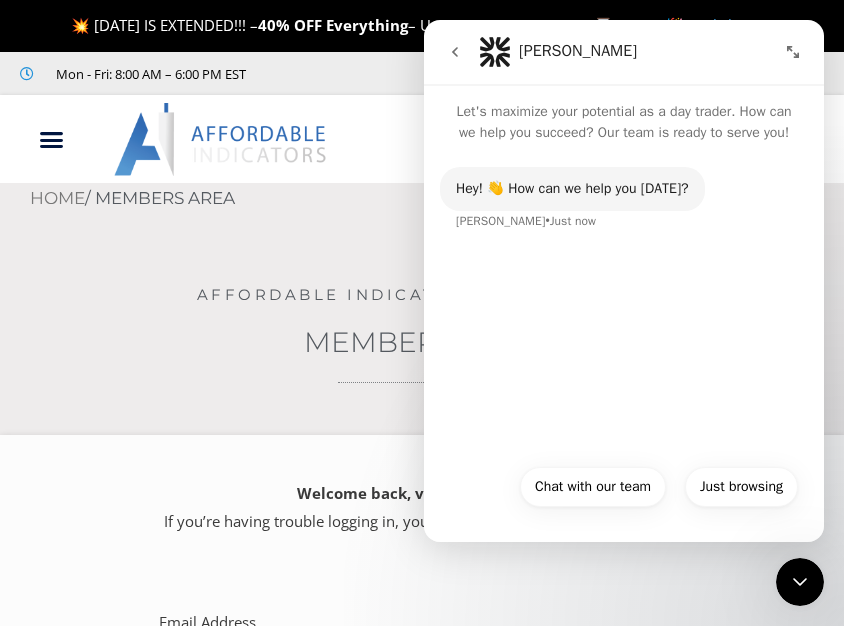 click on "Hey! 👋 How can we help you today? Solomon  •  Just now" at bounding box center (624, 211) 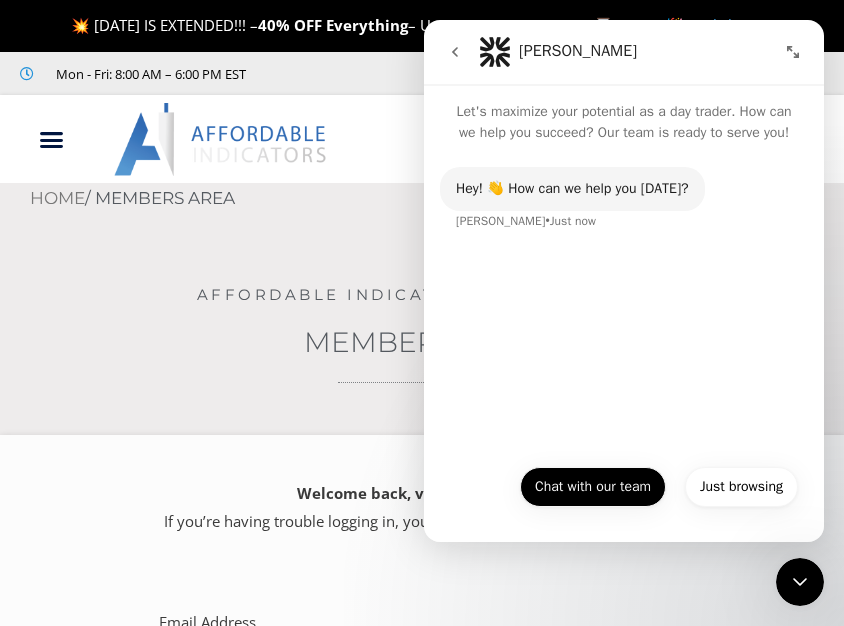 click on "Chat with our team" at bounding box center [593, 487] 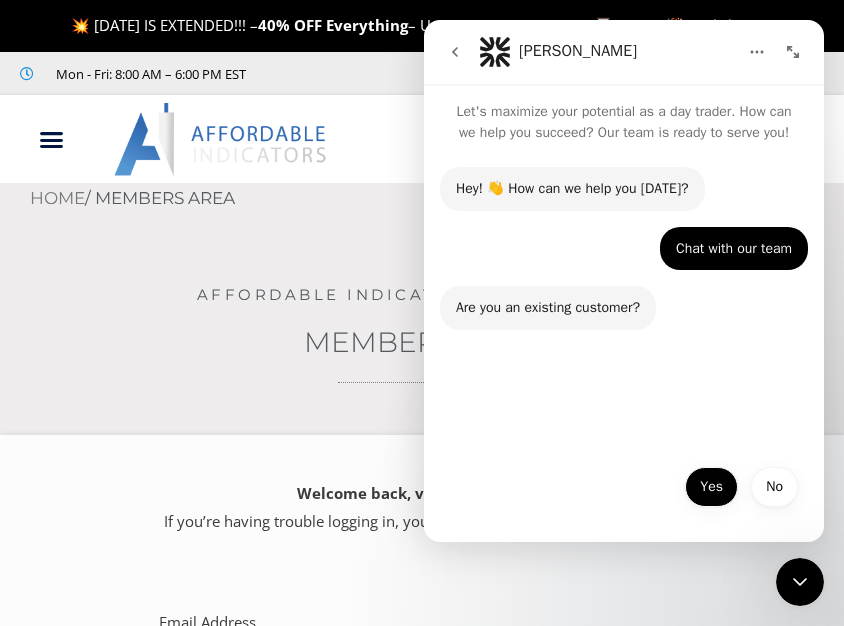 click on "Yes" at bounding box center (711, 487) 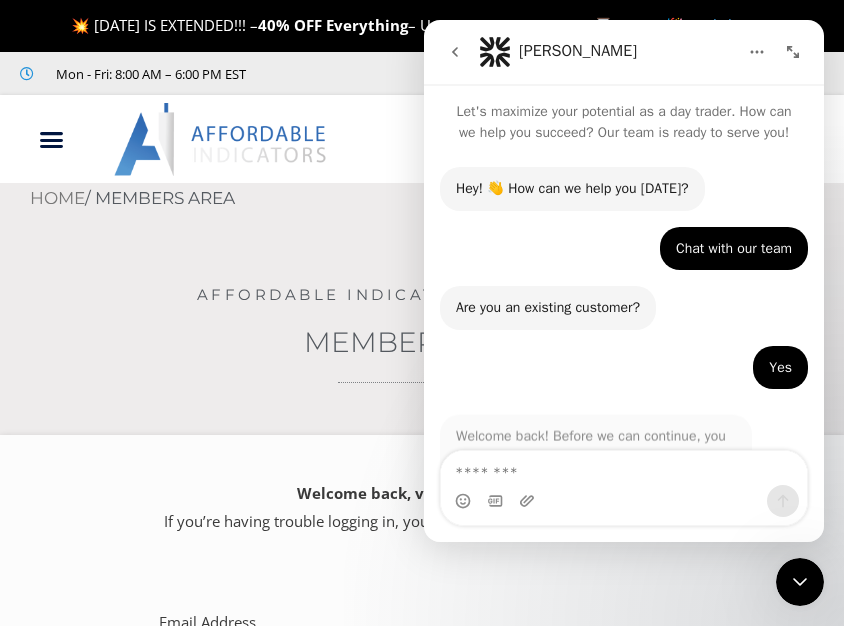 scroll, scrollTop: 94, scrollLeft: 0, axis: vertical 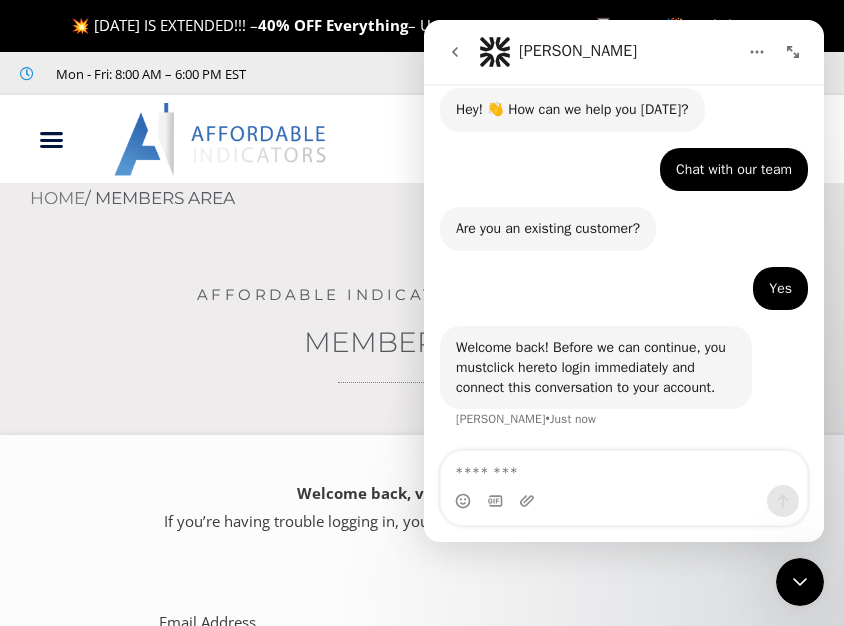click on "click here" at bounding box center [516, 367] 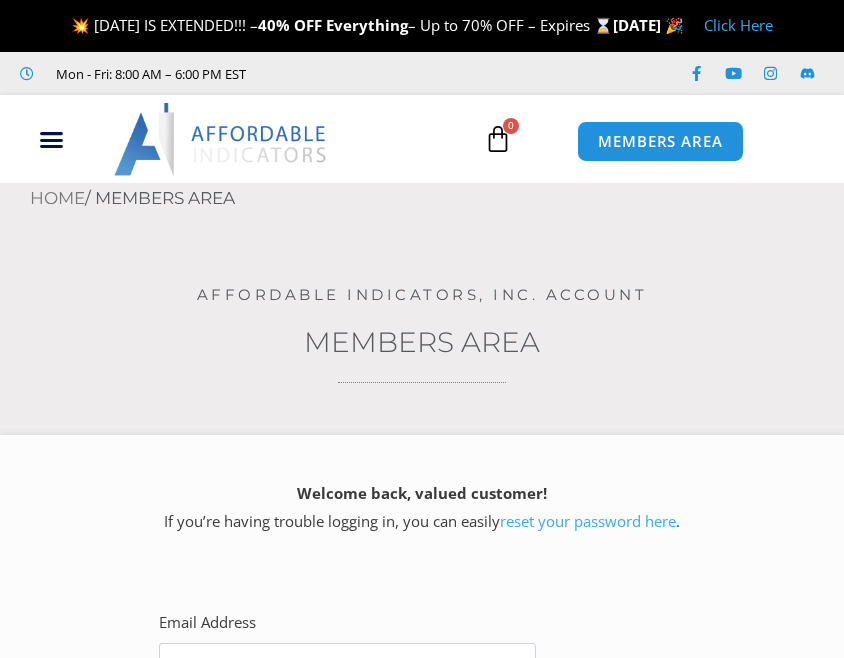 scroll, scrollTop: 0, scrollLeft: 0, axis: both 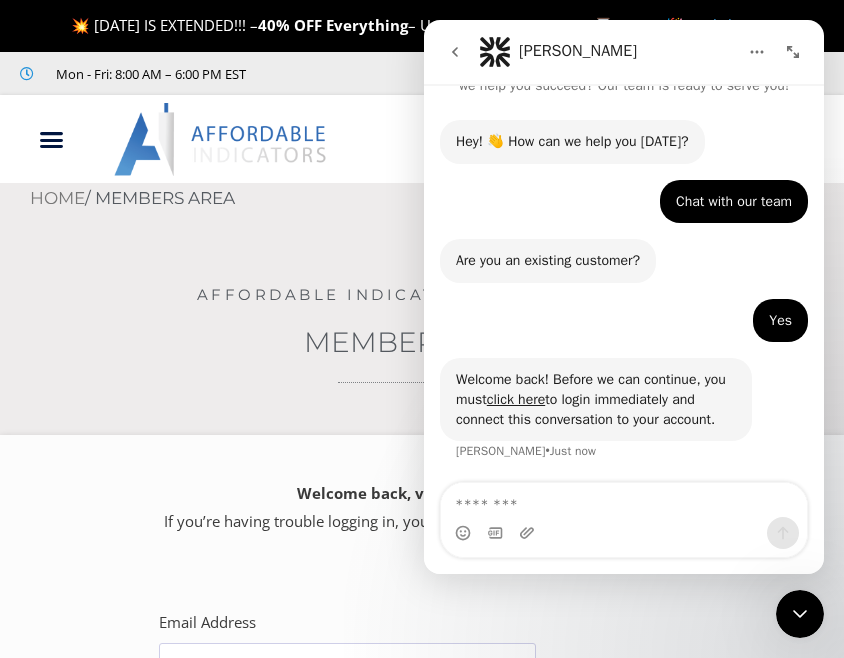 click at bounding box center [624, 500] 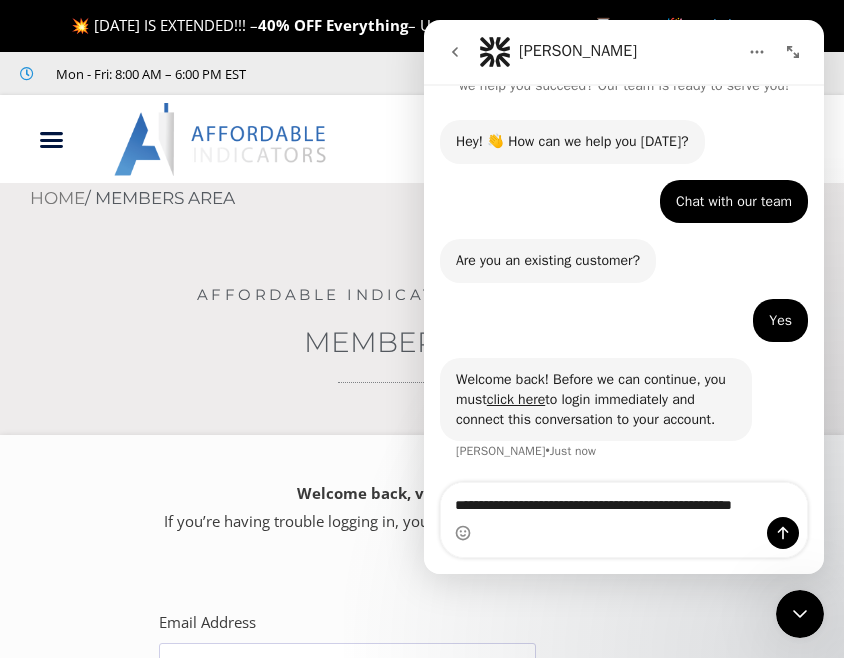 scroll, scrollTop: 82, scrollLeft: 0, axis: vertical 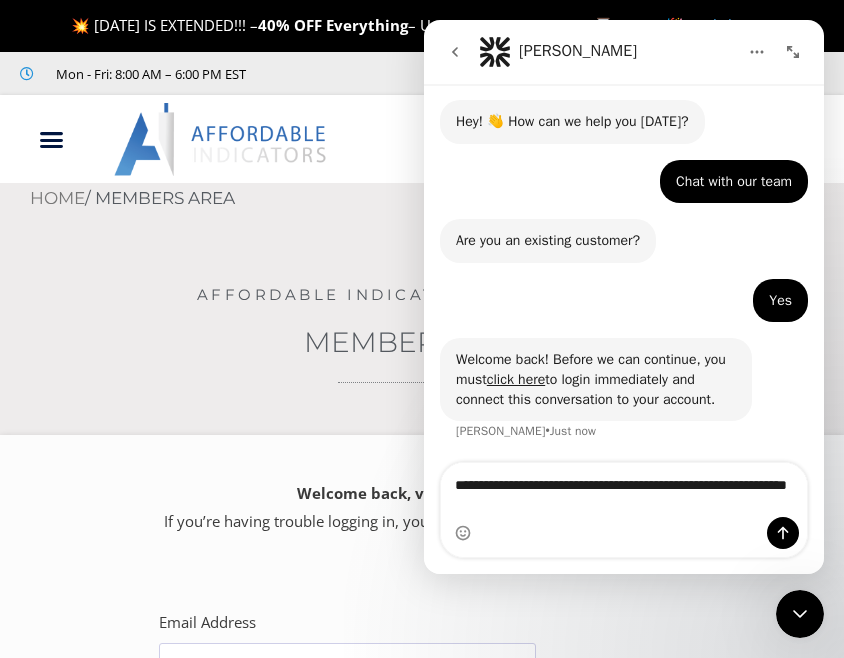 type on "**********" 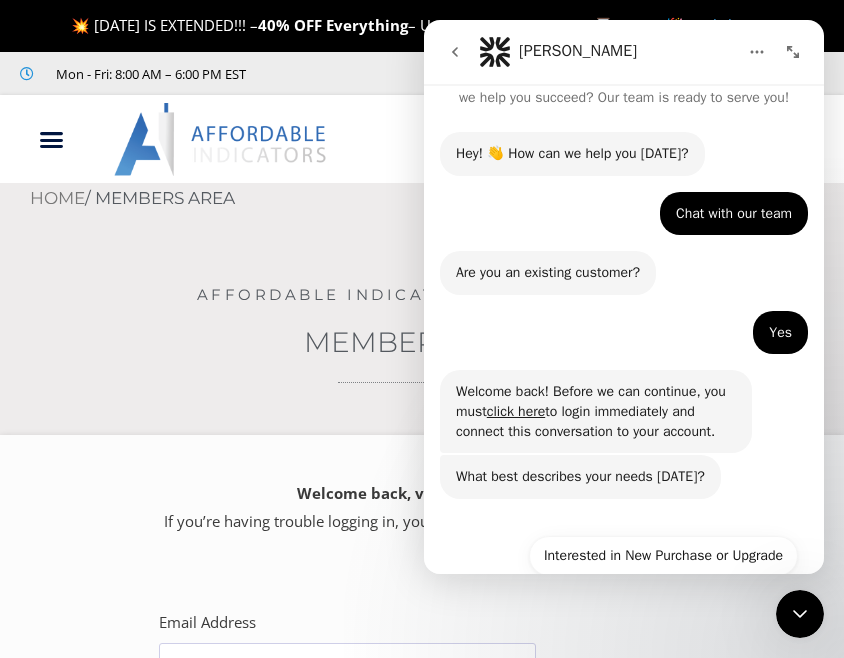 scroll, scrollTop: 184, scrollLeft: 0, axis: vertical 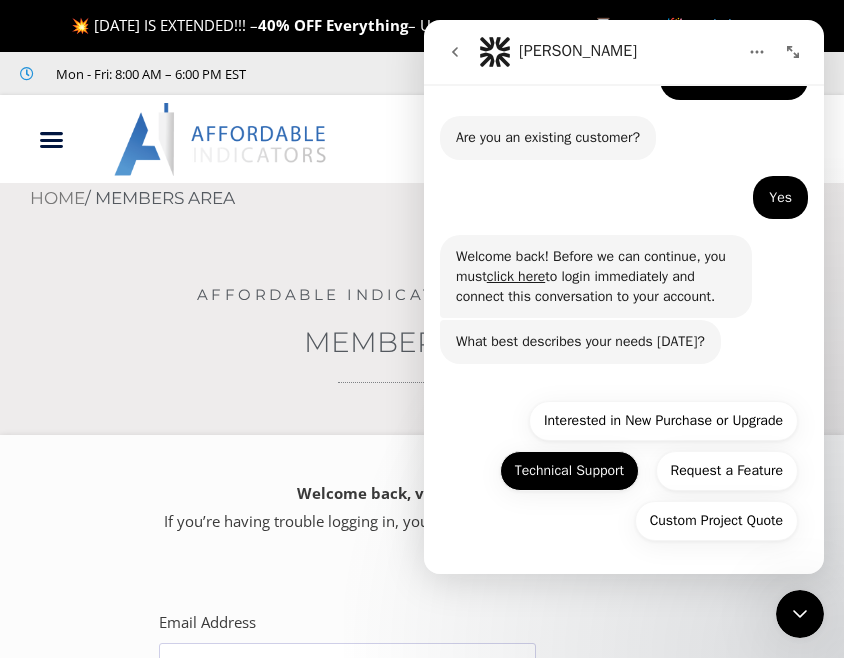 click on "Technical Support" at bounding box center [569, 471] 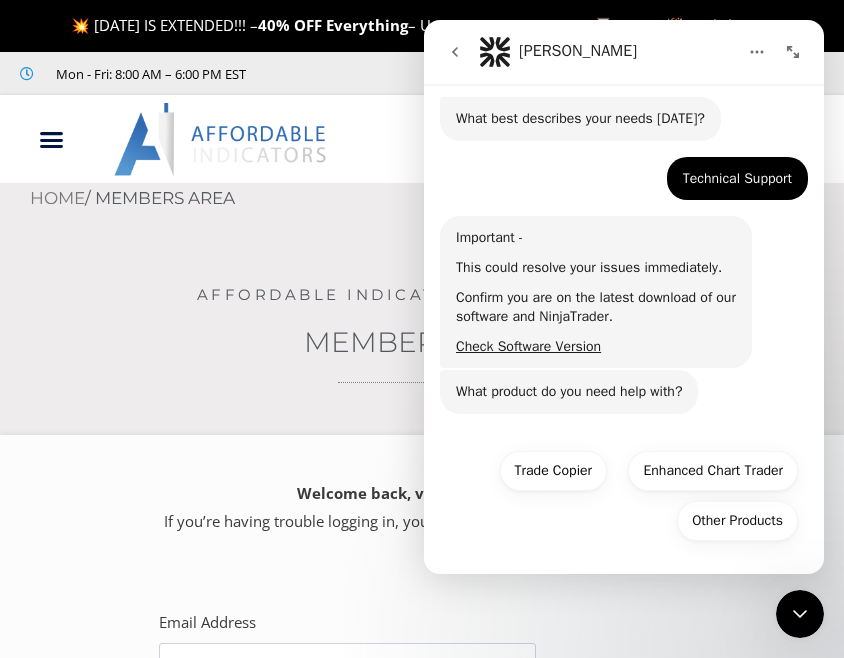 scroll, scrollTop: 436, scrollLeft: 0, axis: vertical 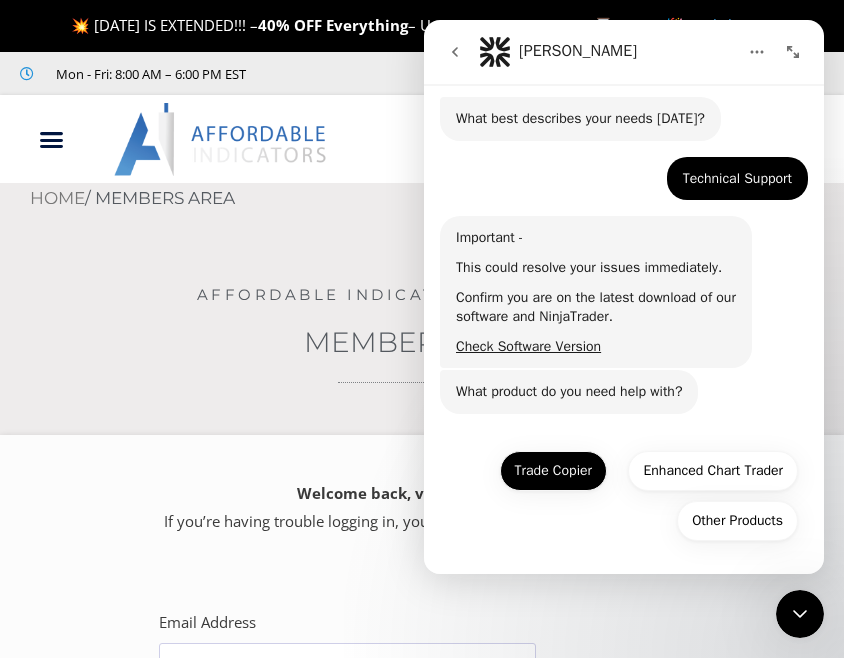 click on "Trade Copier" at bounding box center (553, 471) 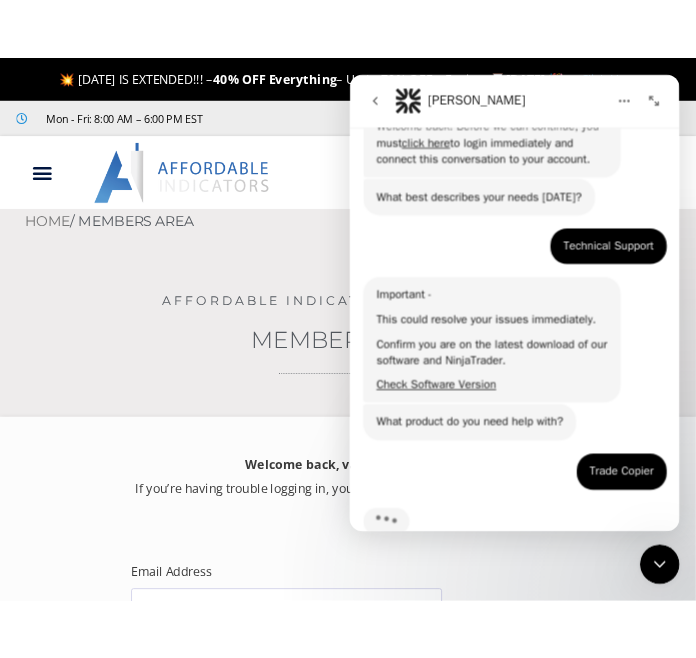 scroll, scrollTop: 408, scrollLeft: 0, axis: vertical 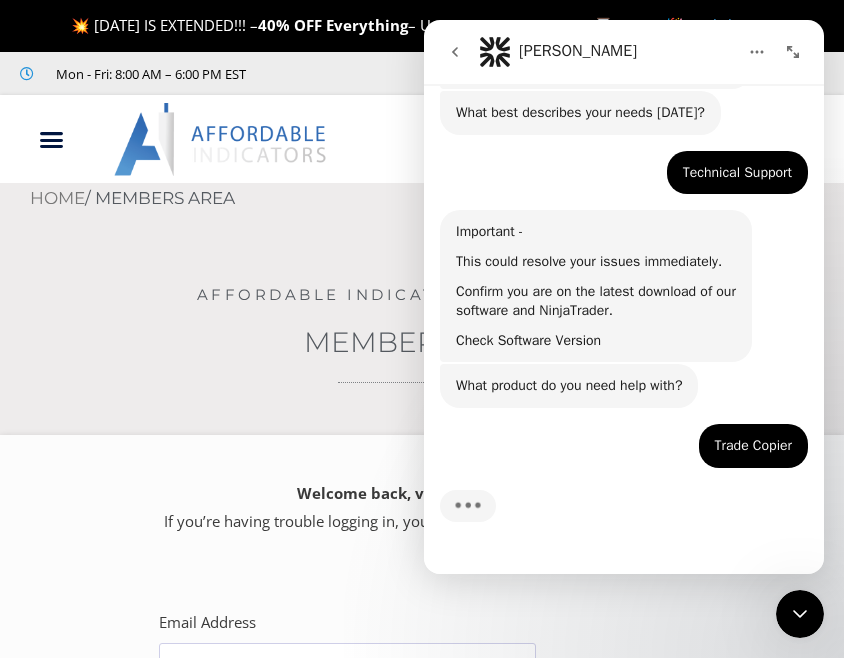 click on "Check Software Version" at bounding box center (528, 340) 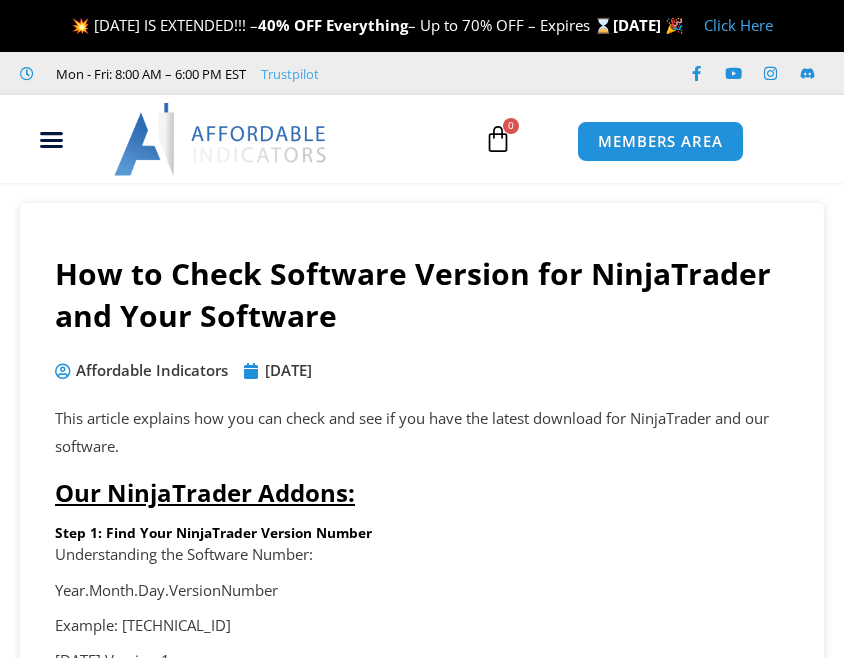 scroll, scrollTop: 0, scrollLeft: 0, axis: both 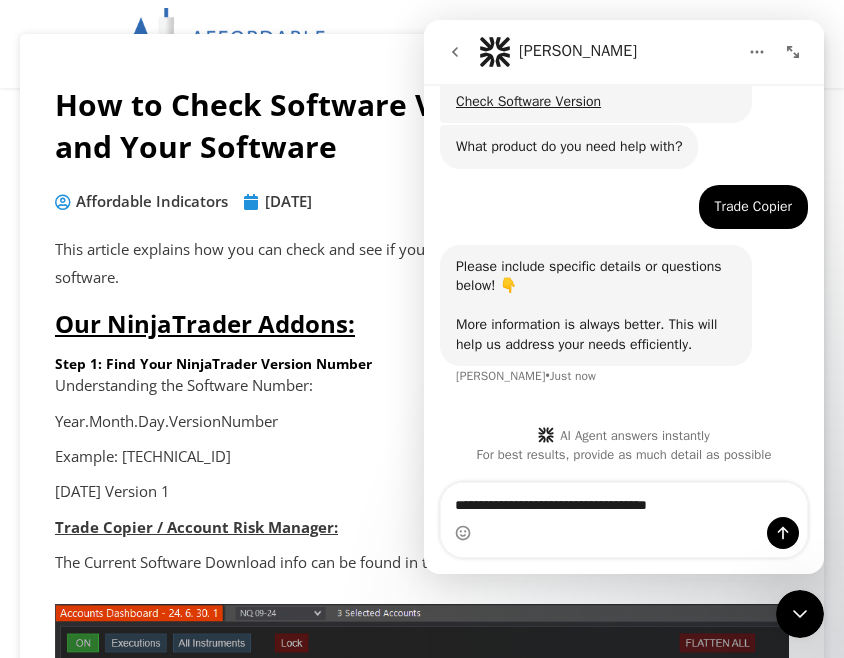 type on "**********" 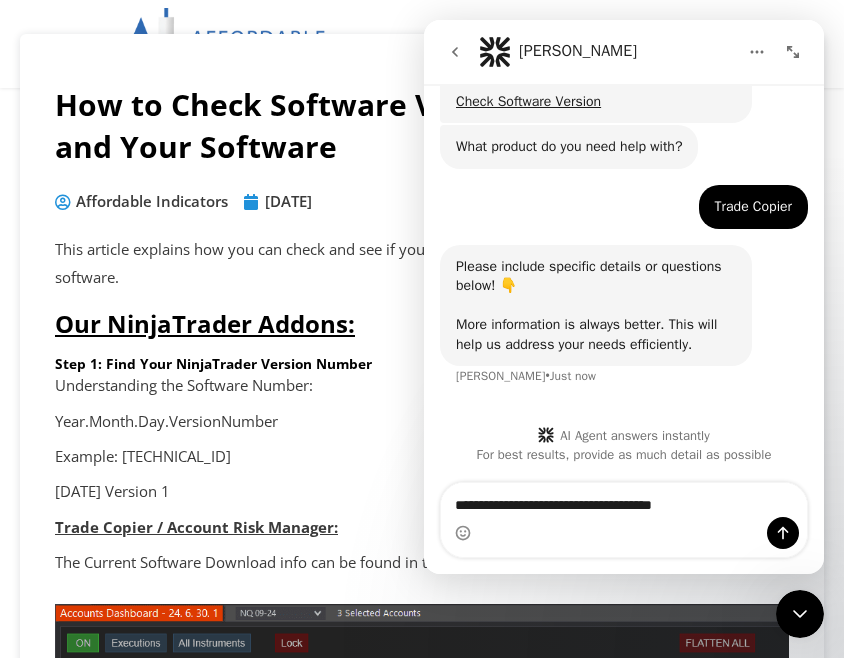 type 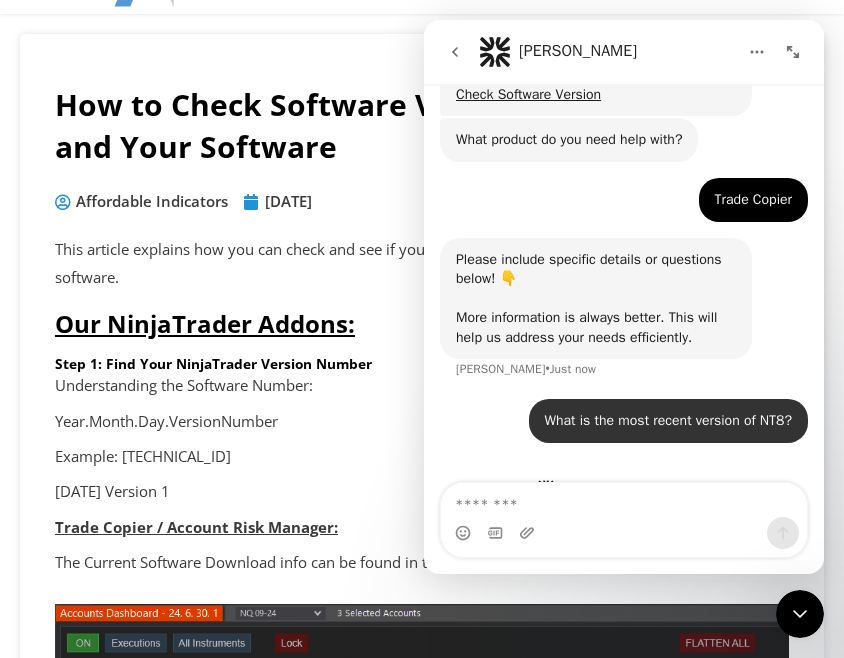 scroll, scrollTop: 694, scrollLeft: 0, axis: vertical 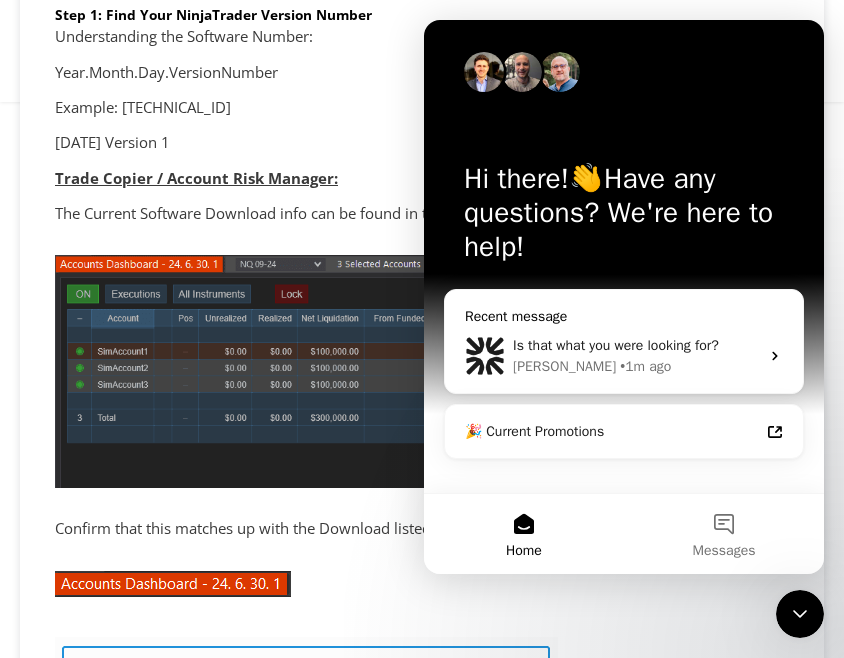 click on "Is that what you were looking for? Solomon •  1m ago" at bounding box center (624, 356) 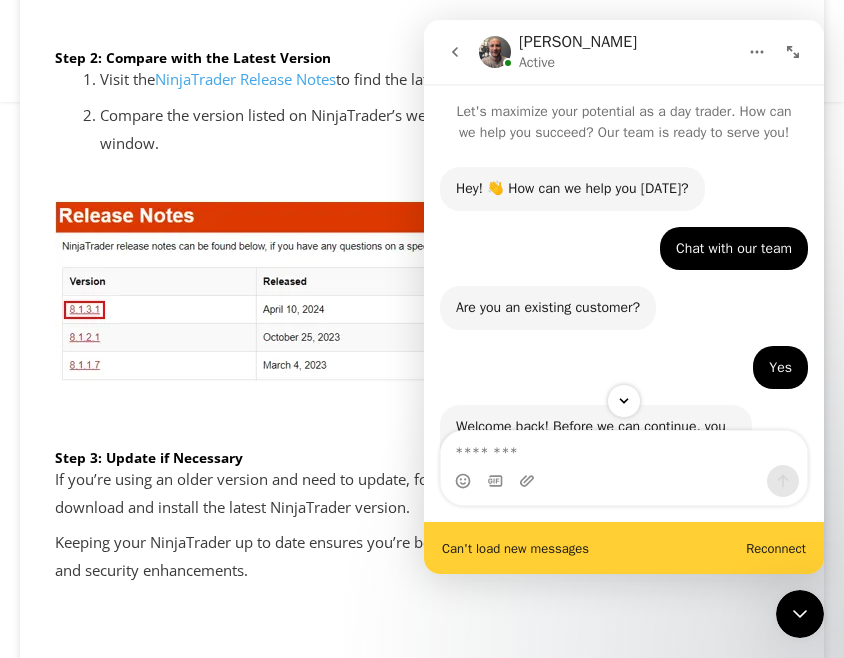 scroll, scrollTop: 3152, scrollLeft: 0, axis: vertical 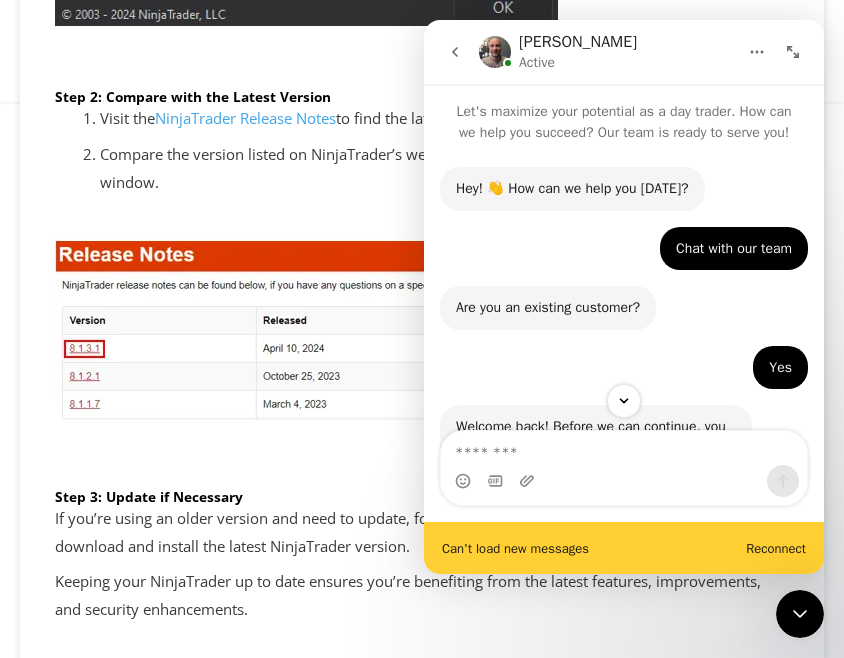 click at bounding box center [624, 481] 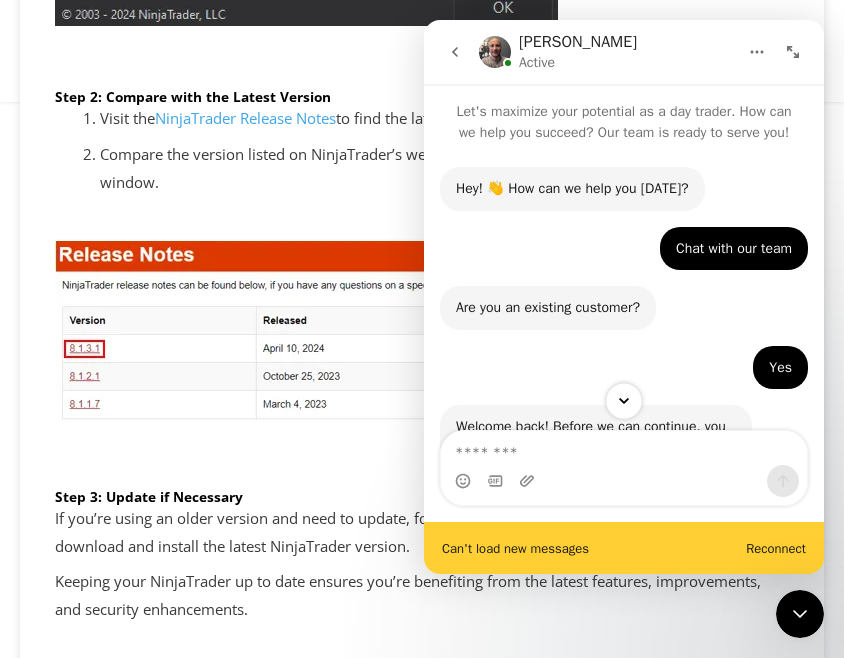 click at bounding box center (623, 400) 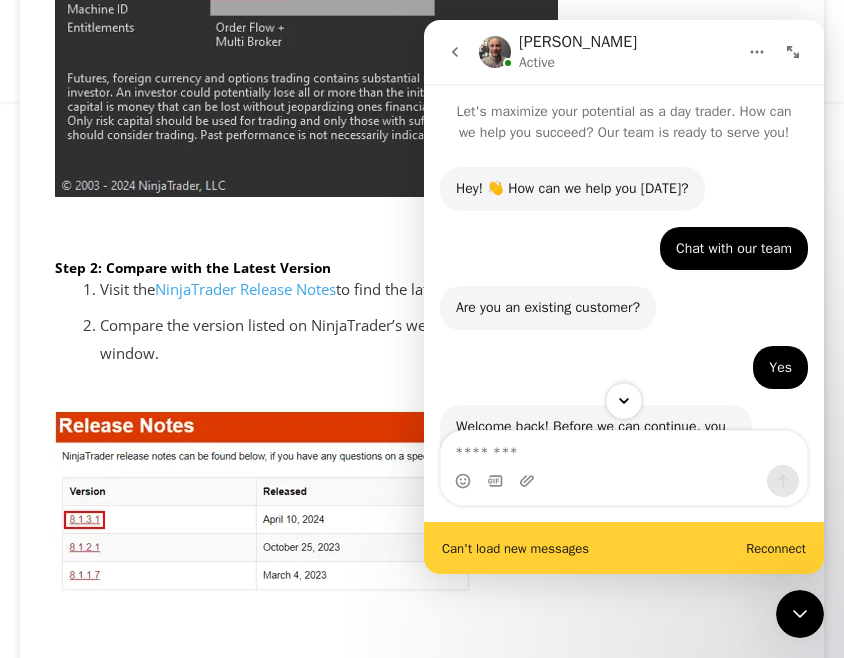 scroll, scrollTop: 1001, scrollLeft: 0, axis: vertical 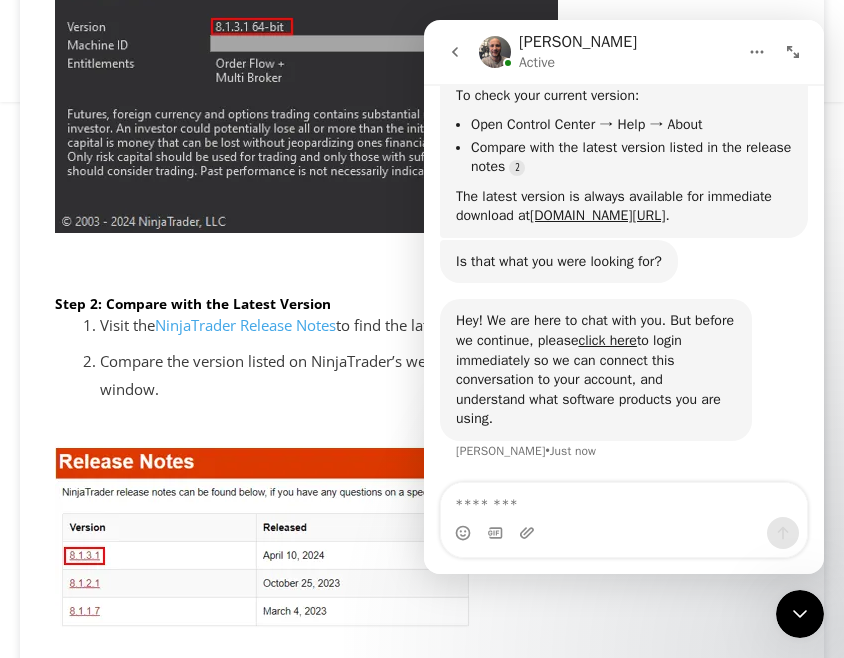 click on "Hey! We are here to chat with you. But before we continue, please  click here  to login immediately so we can connect this conversation to your account, and understand what software products you are using. Joel  •  Just now" at bounding box center [624, 392] 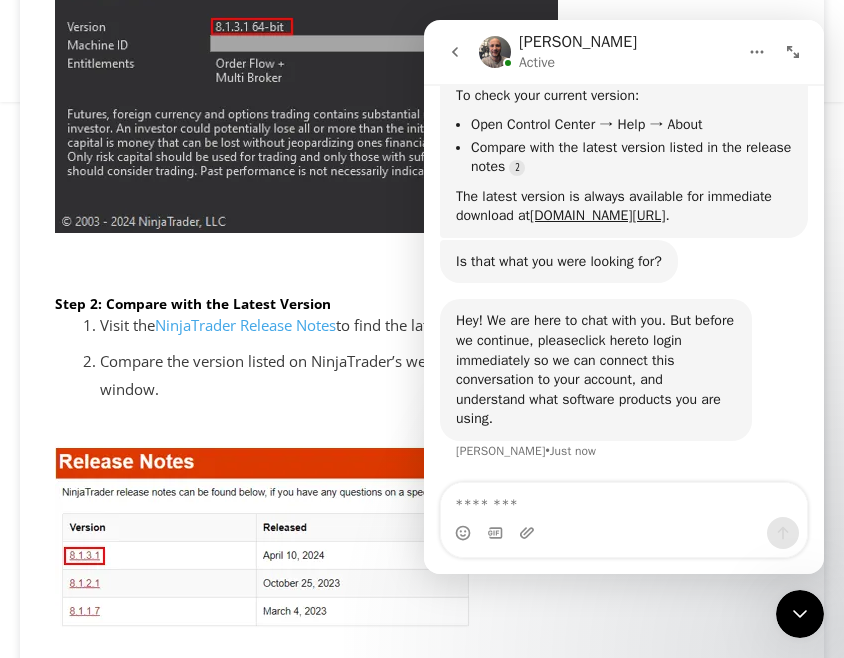 click on "click here" at bounding box center (607, 340) 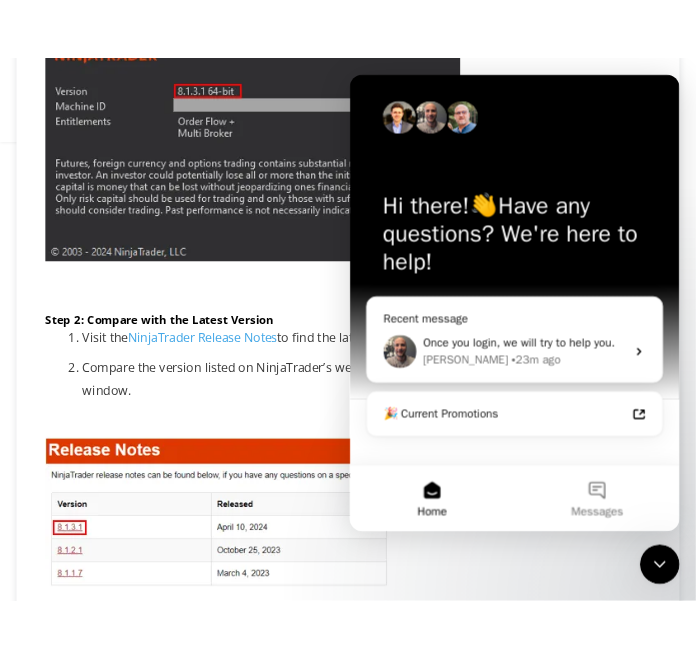 scroll, scrollTop: 1705, scrollLeft: 0, axis: vertical 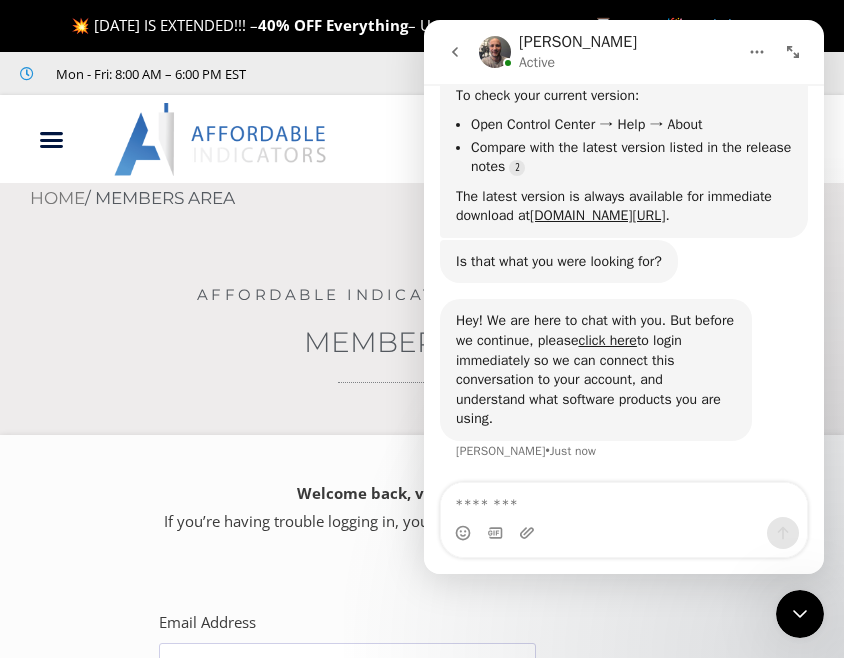 click at bounding box center (624, 500) 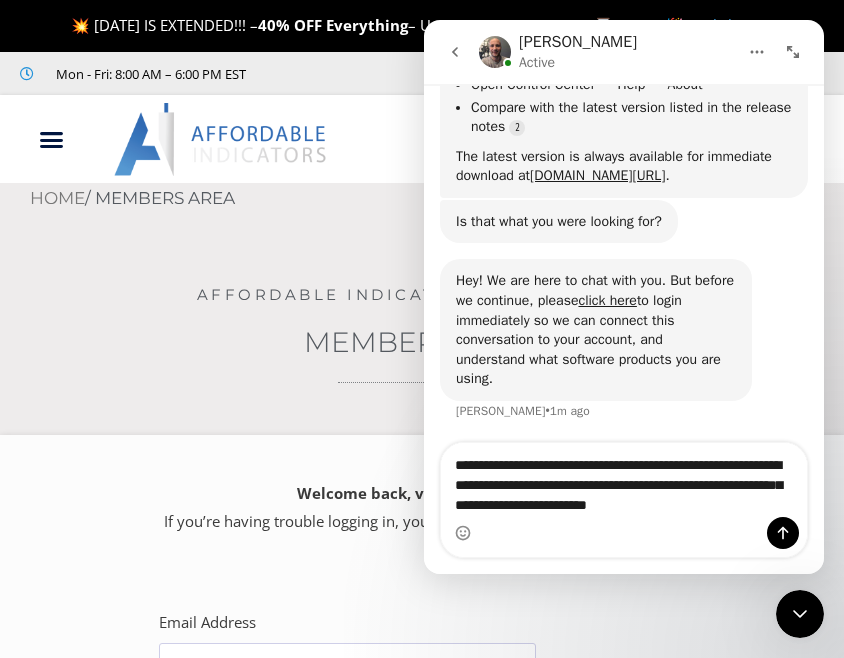 scroll, scrollTop: 1132, scrollLeft: 0, axis: vertical 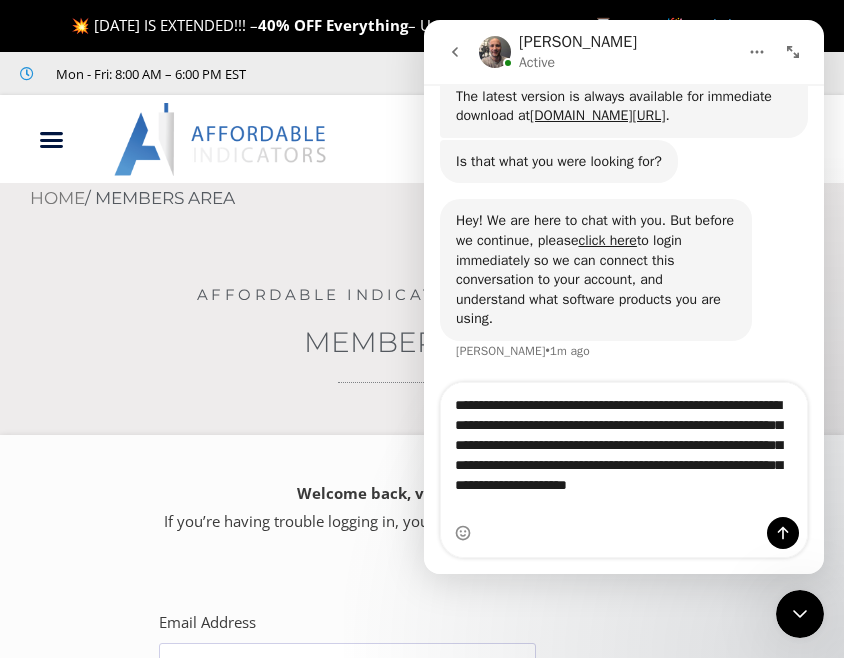 type on "**********" 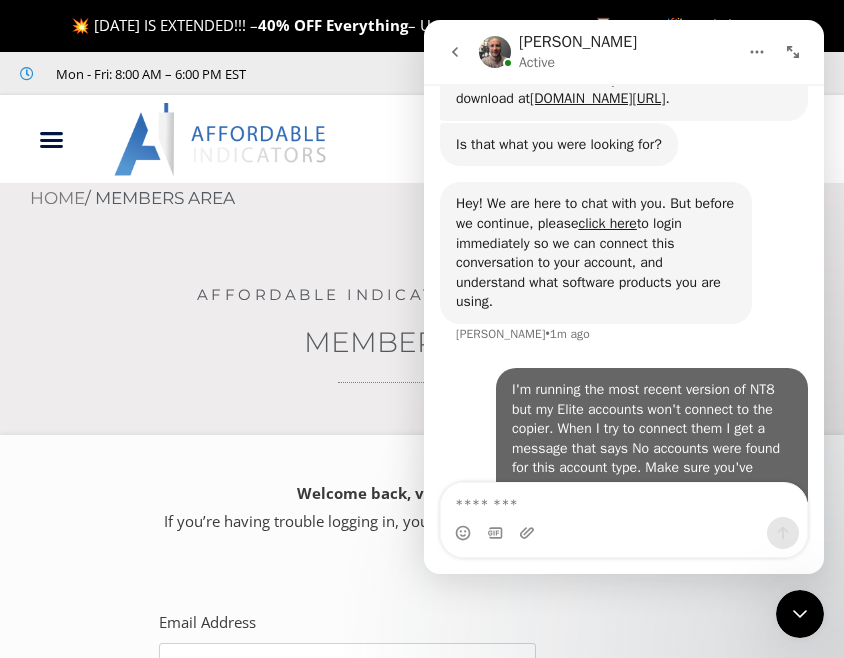 scroll, scrollTop: 1245, scrollLeft: 0, axis: vertical 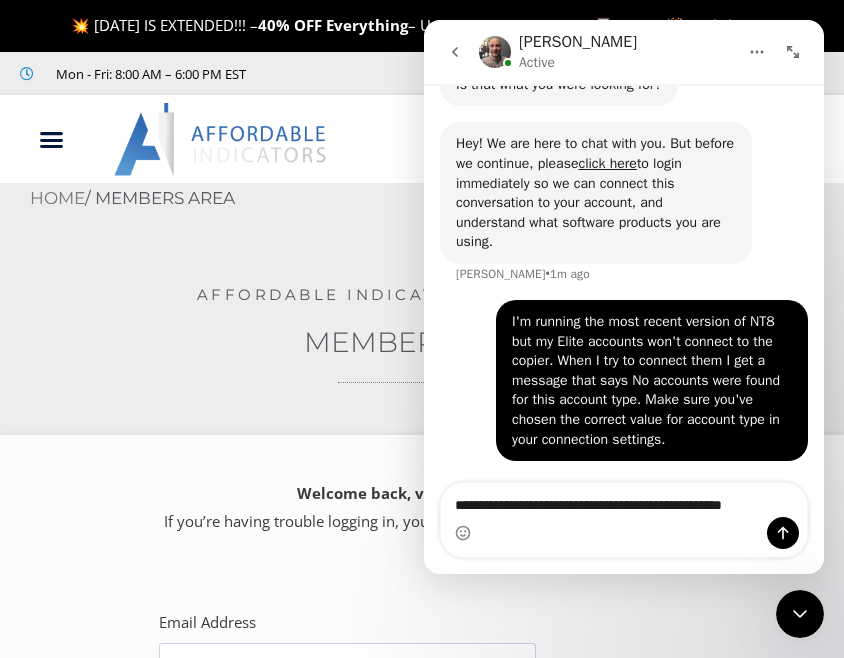 type on "**********" 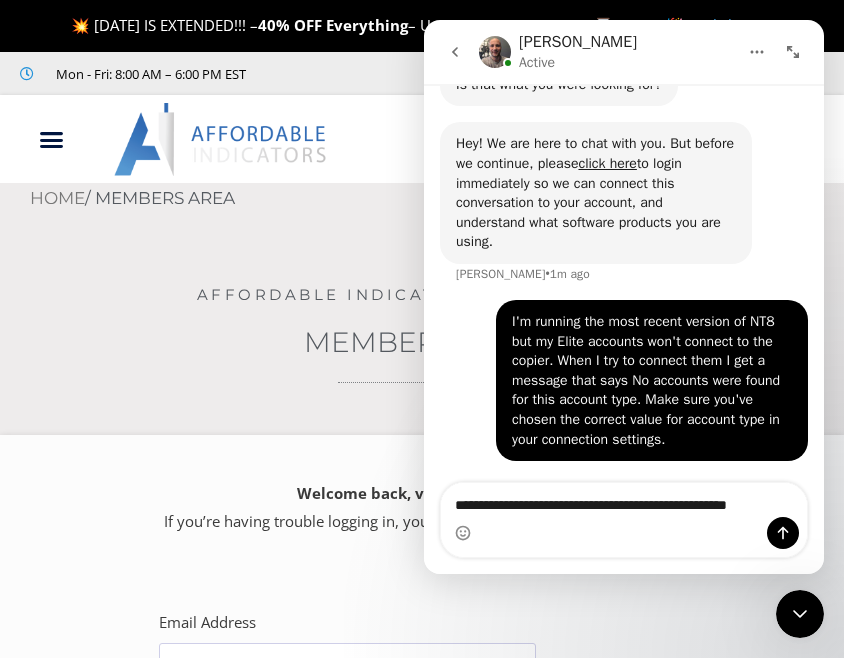 type 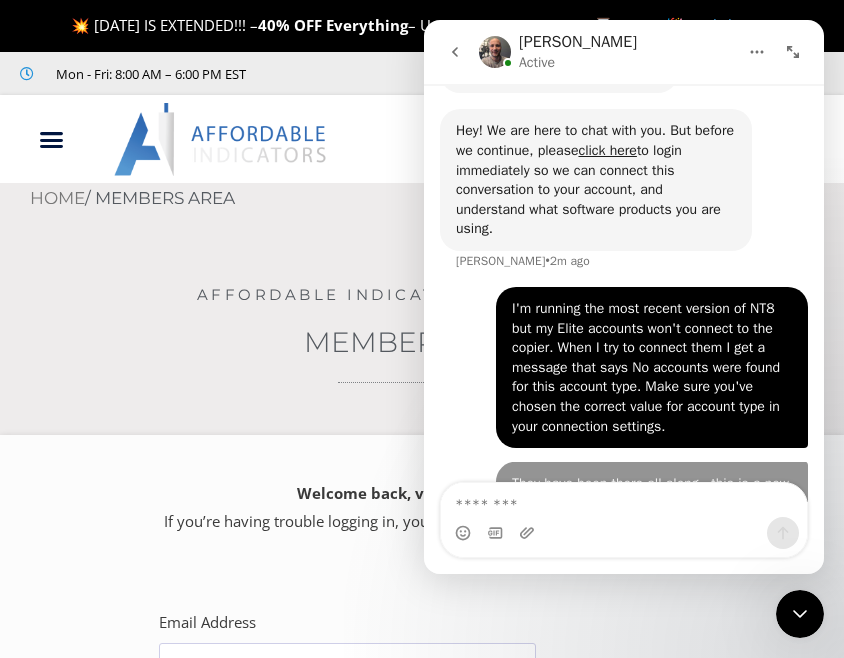scroll, scrollTop: 1309, scrollLeft: 0, axis: vertical 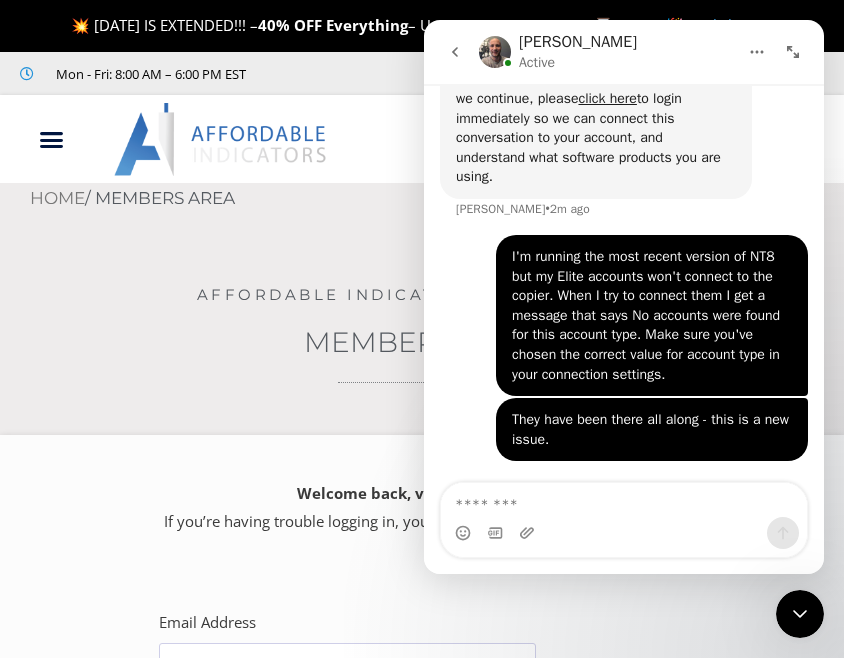 click on "Affordable Indicators, Inc. Account" at bounding box center (422, 295) 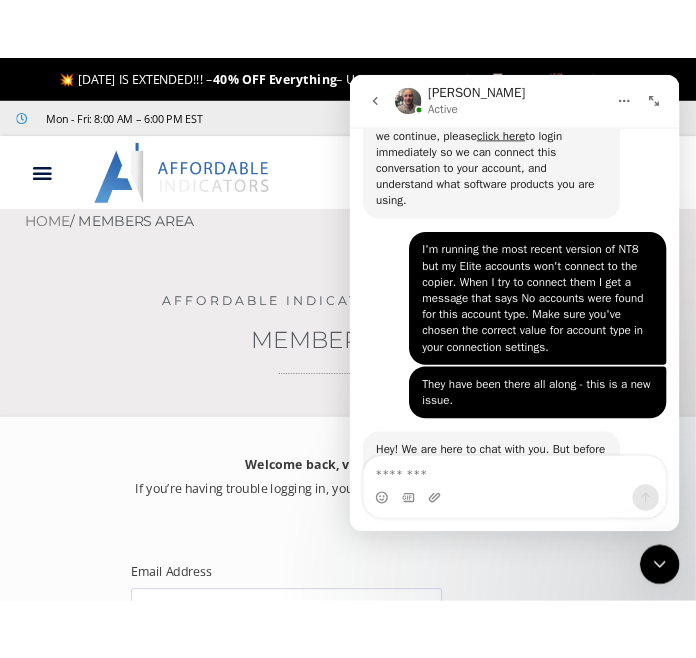 scroll, scrollTop: 1463, scrollLeft: 0, axis: vertical 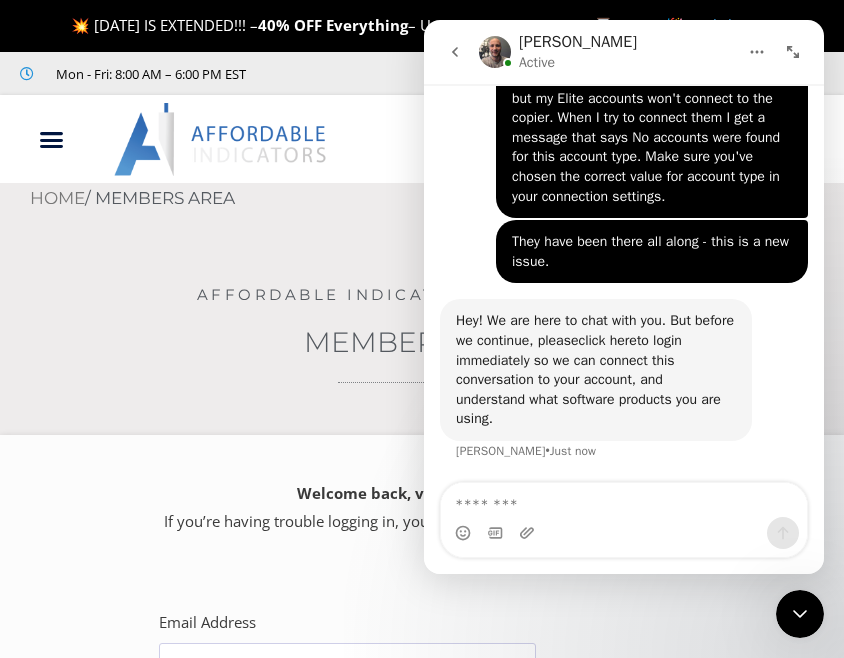 click on "click here" at bounding box center [607, 340] 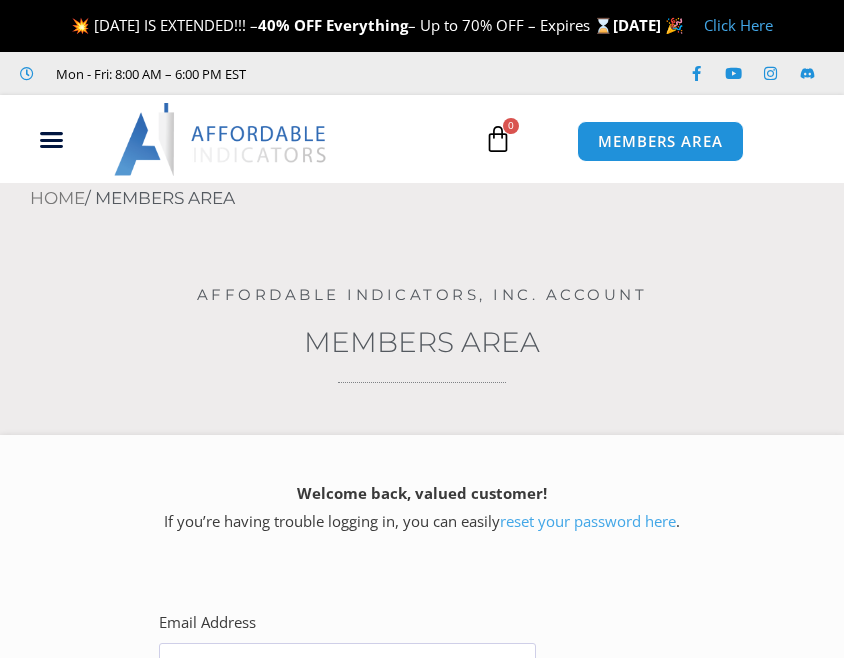 scroll, scrollTop: 0, scrollLeft: 0, axis: both 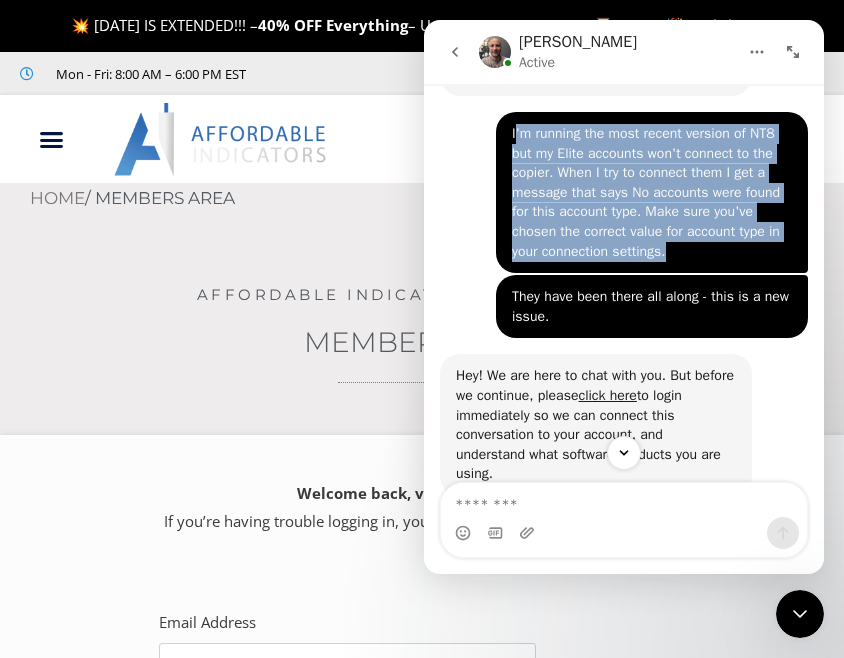 drag, startPoint x: 510, startPoint y: 154, endPoint x: 770, endPoint y: 274, distance: 286.3564 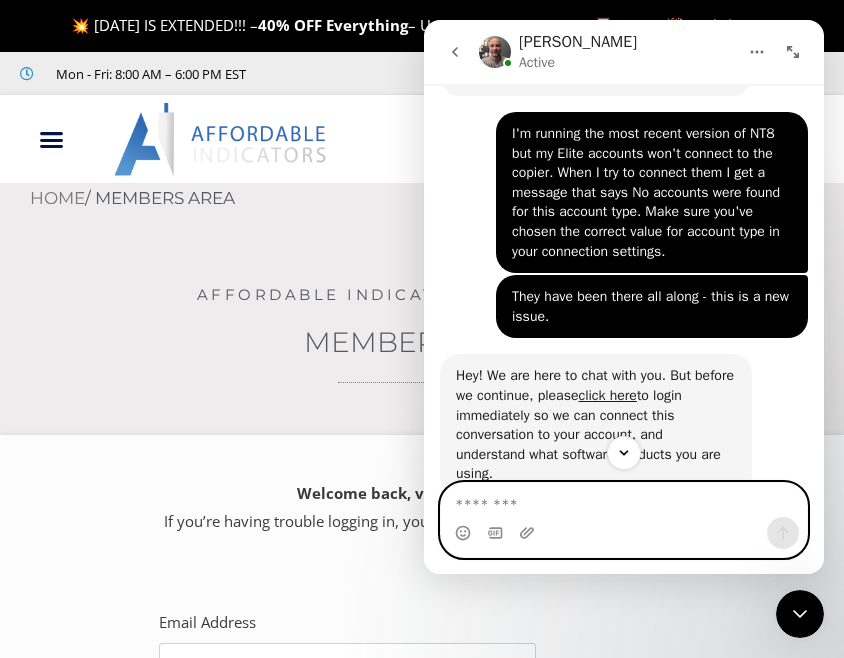 click at bounding box center (624, 500) 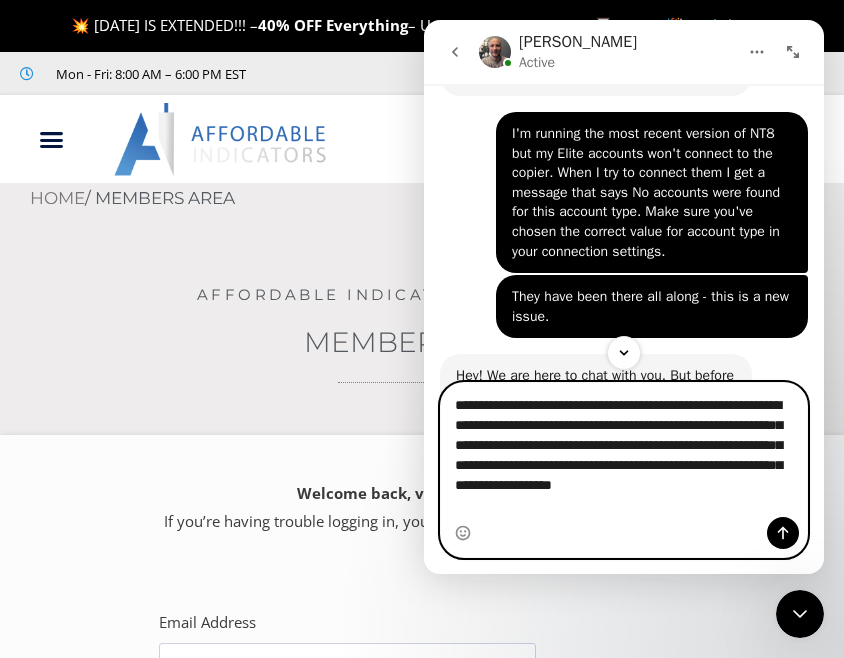 click on "**********" at bounding box center (624, 450) 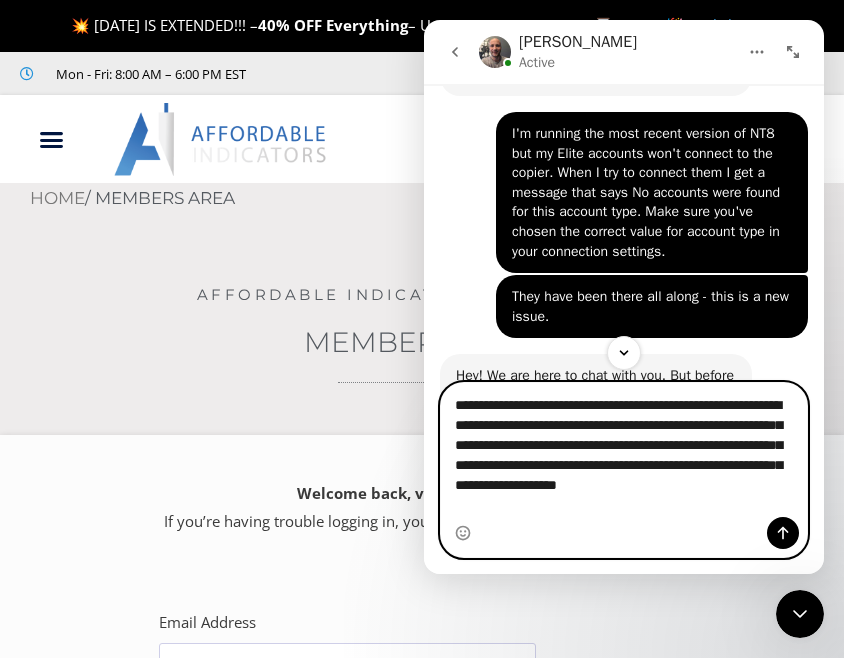 click on "**********" at bounding box center (624, 450) 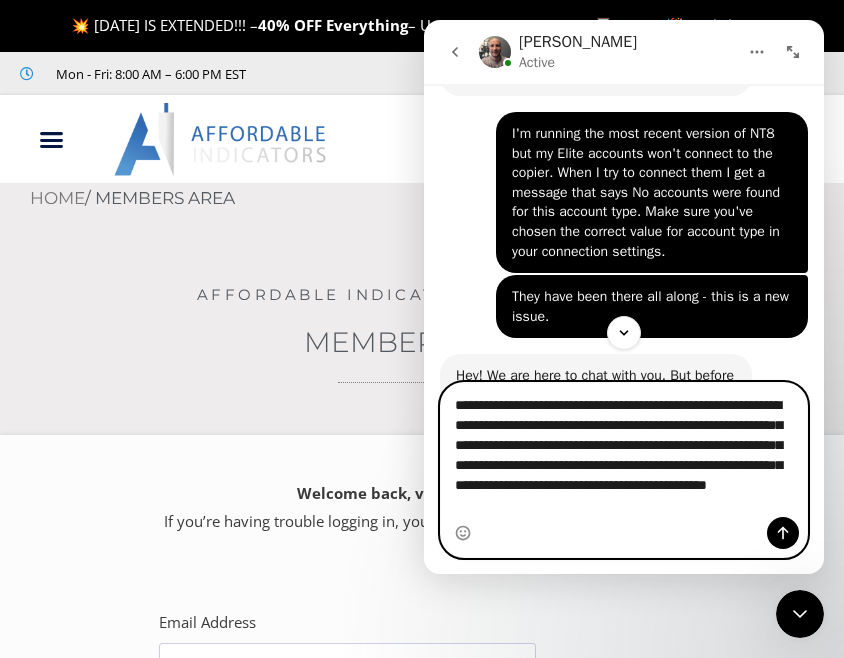 type on "**********" 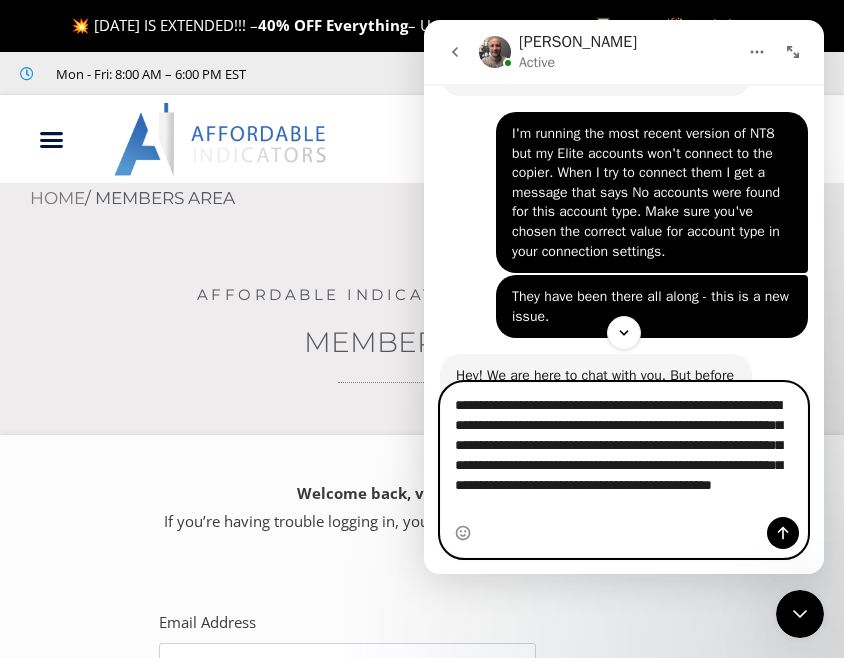 type 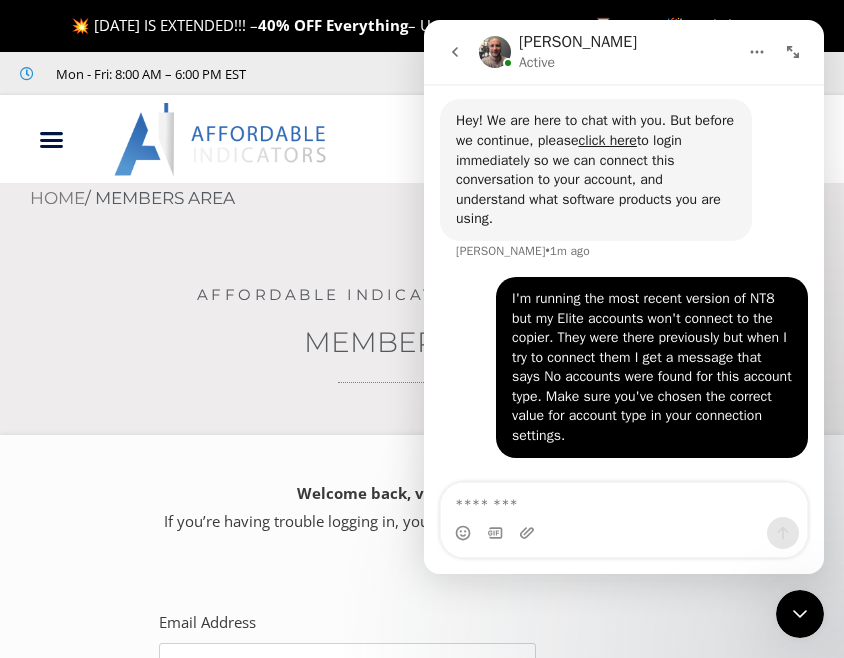 scroll, scrollTop: 1732, scrollLeft: 0, axis: vertical 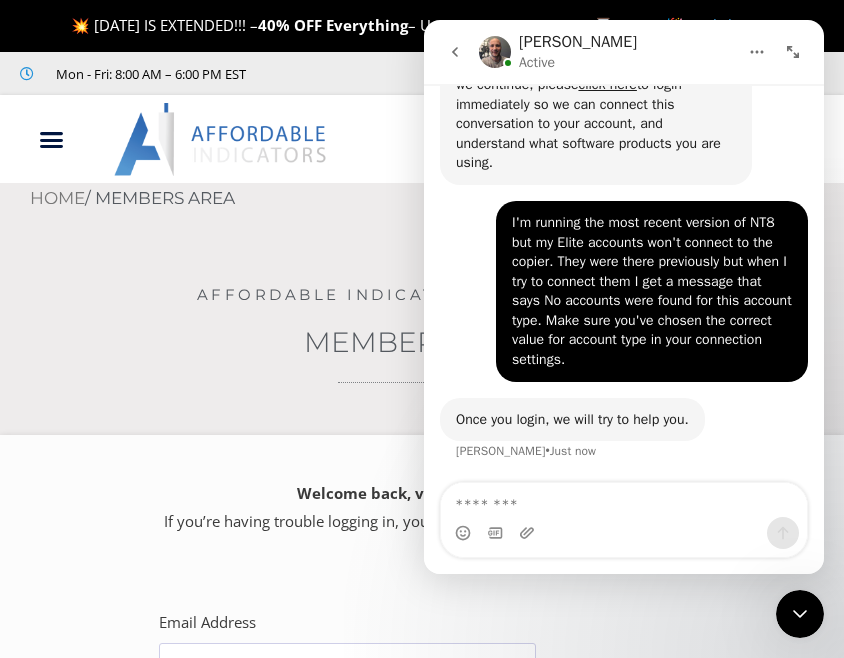 click at bounding box center [262, 139] 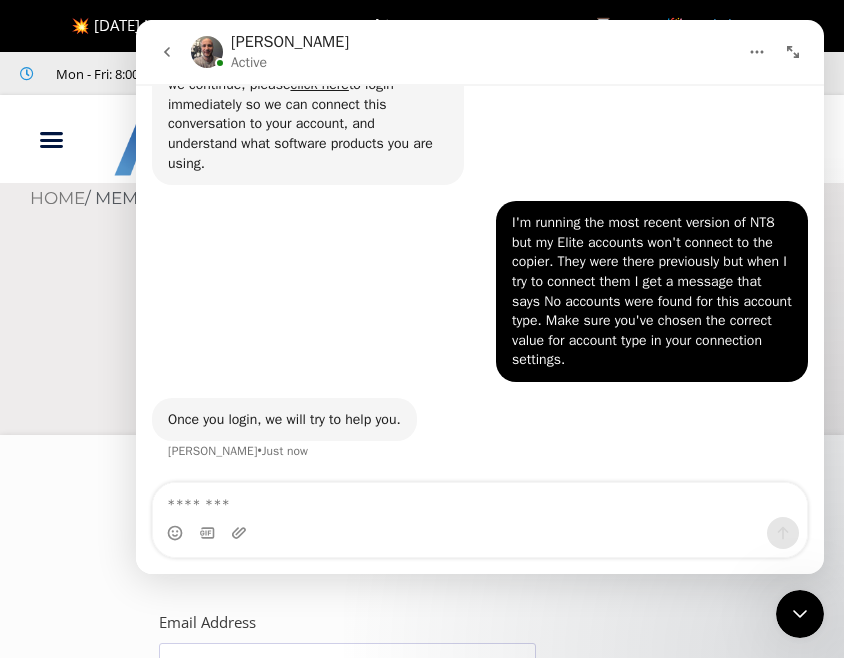 scroll, scrollTop: 1335, scrollLeft: 0, axis: vertical 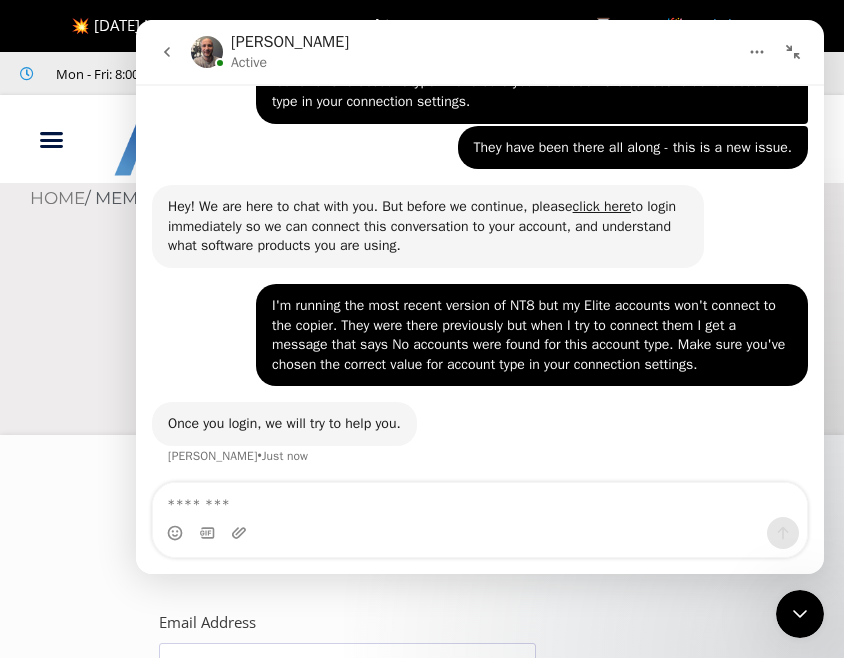 click at bounding box center [793, 52] 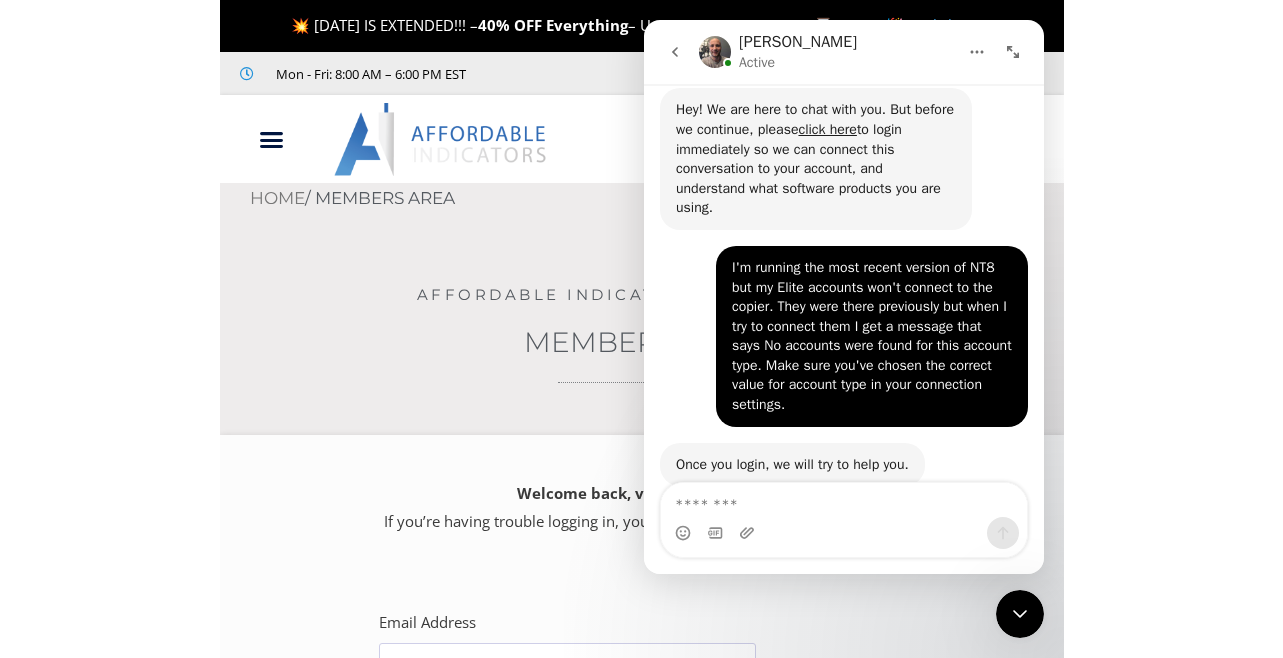 scroll, scrollTop: 1714, scrollLeft: 0, axis: vertical 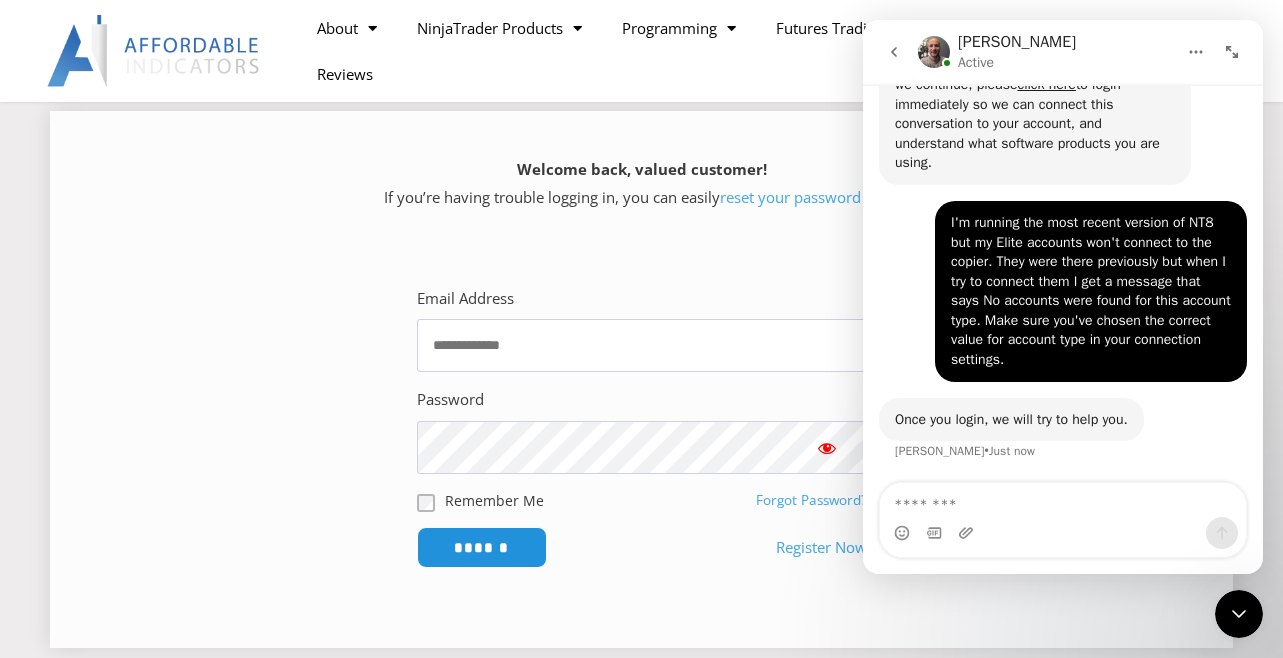 click on "Email Address
Password
Remember Me
Forgot Password?
******" at bounding box center [642, 427] 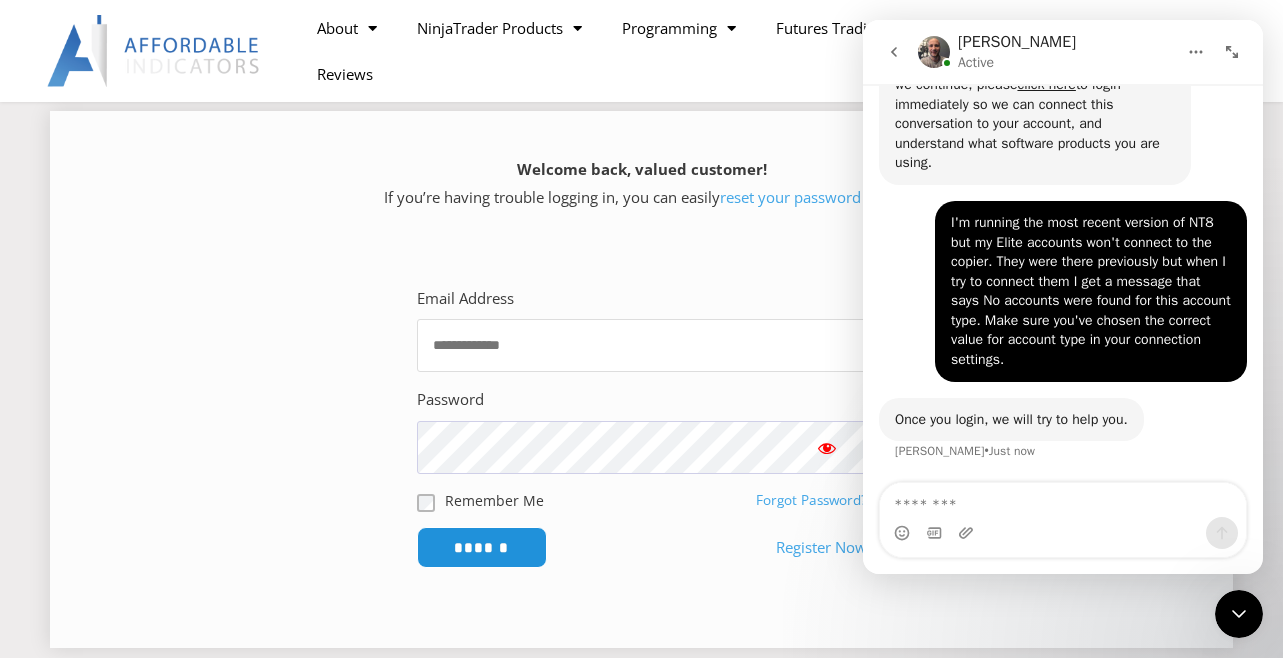 type on "**********" 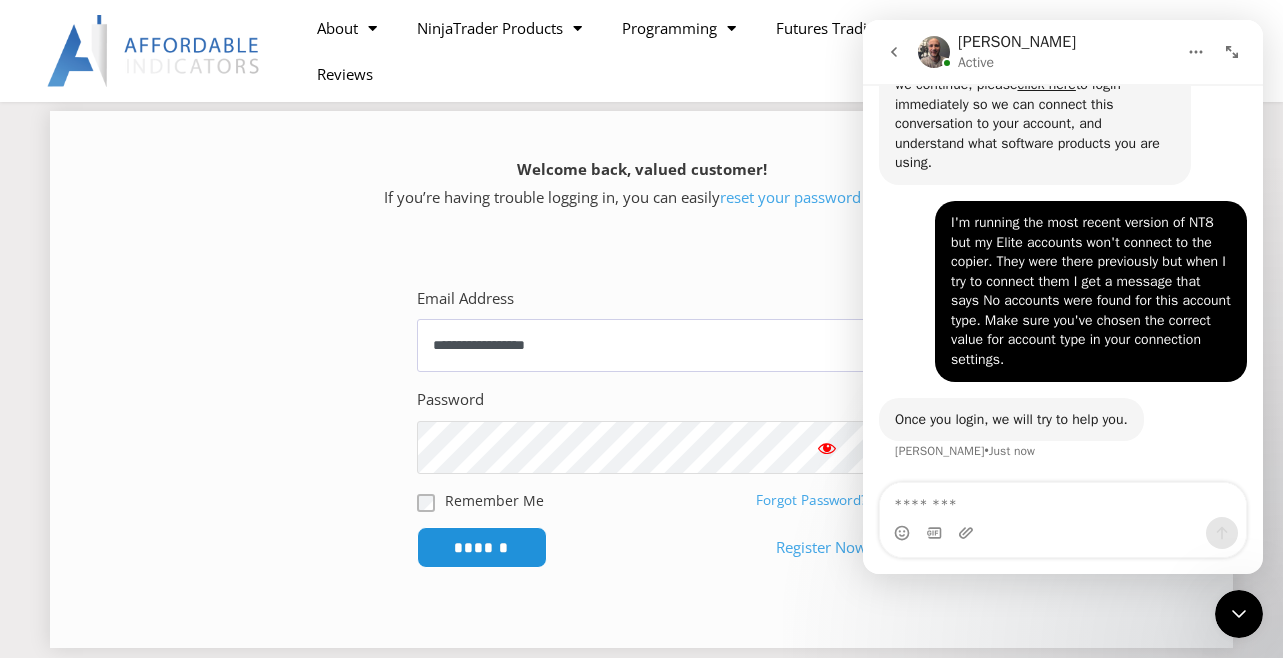 click on "******" at bounding box center [482, 547] 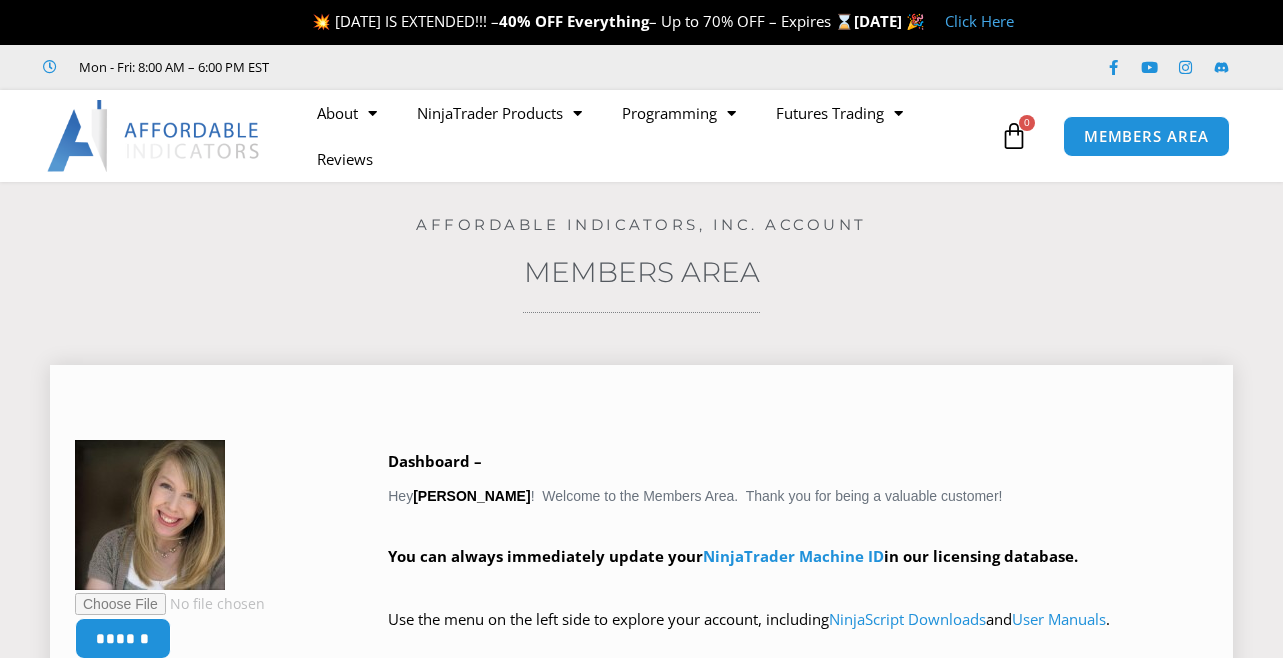 scroll, scrollTop: 0, scrollLeft: 0, axis: both 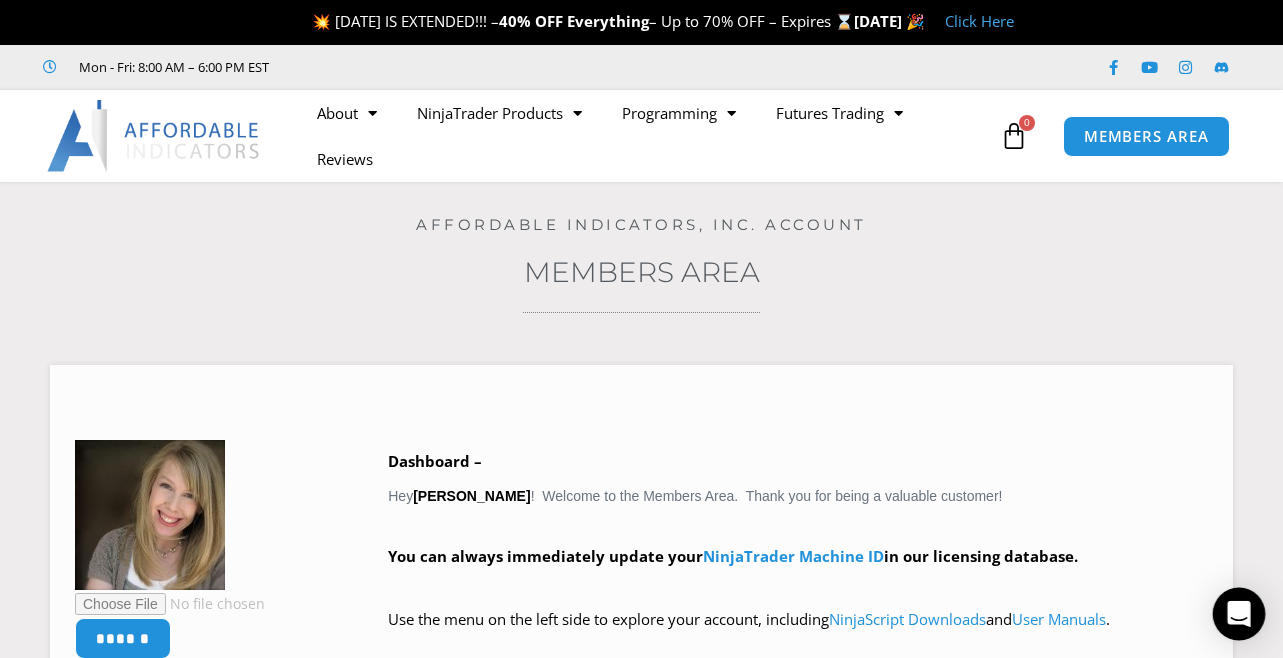click 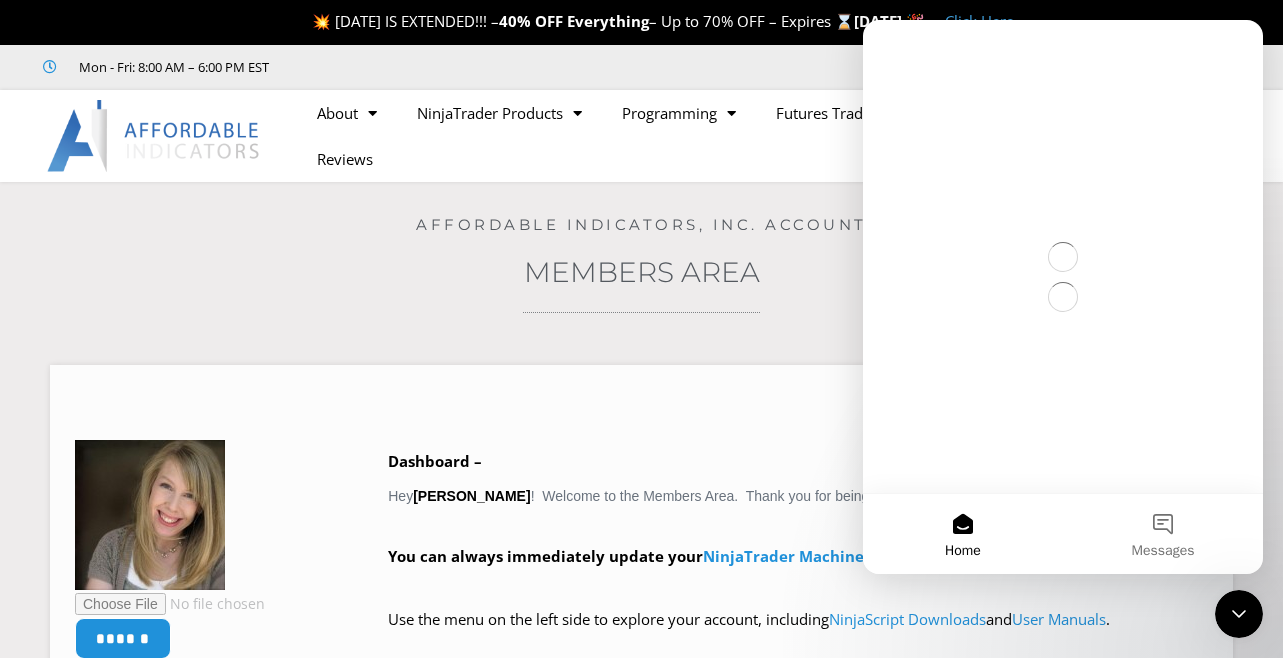 scroll, scrollTop: 0, scrollLeft: 0, axis: both 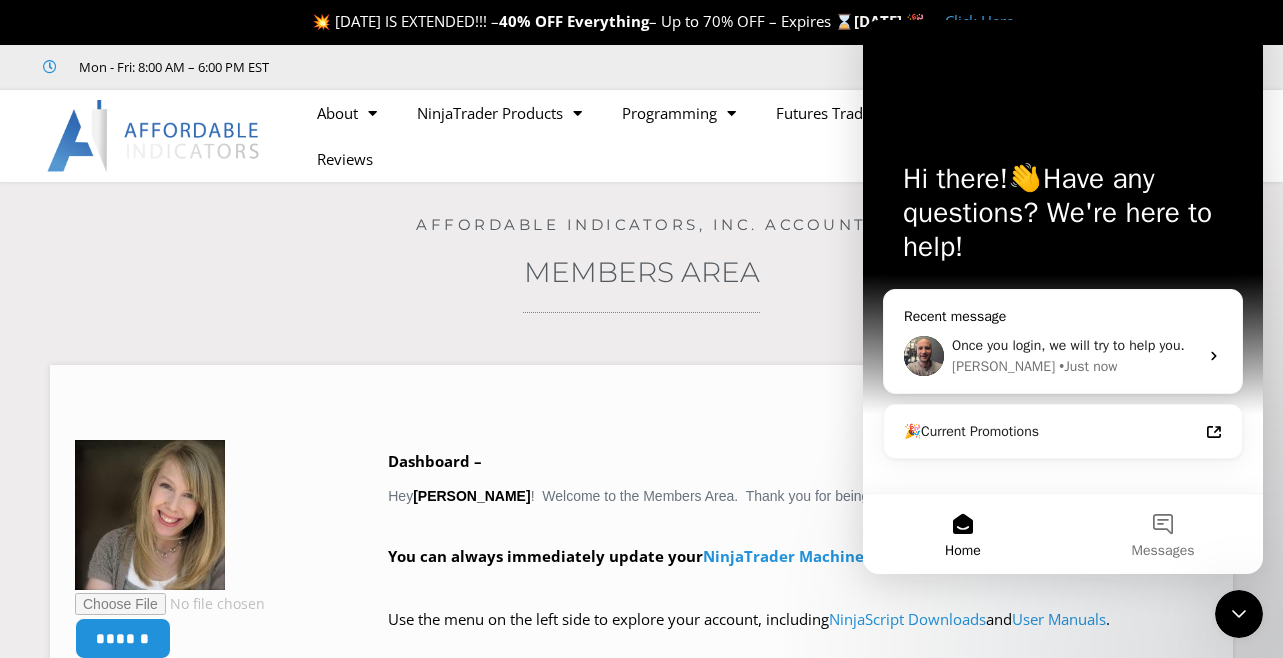 click on "Once you login, we will try to help you." at bounding box center (1068, 345) 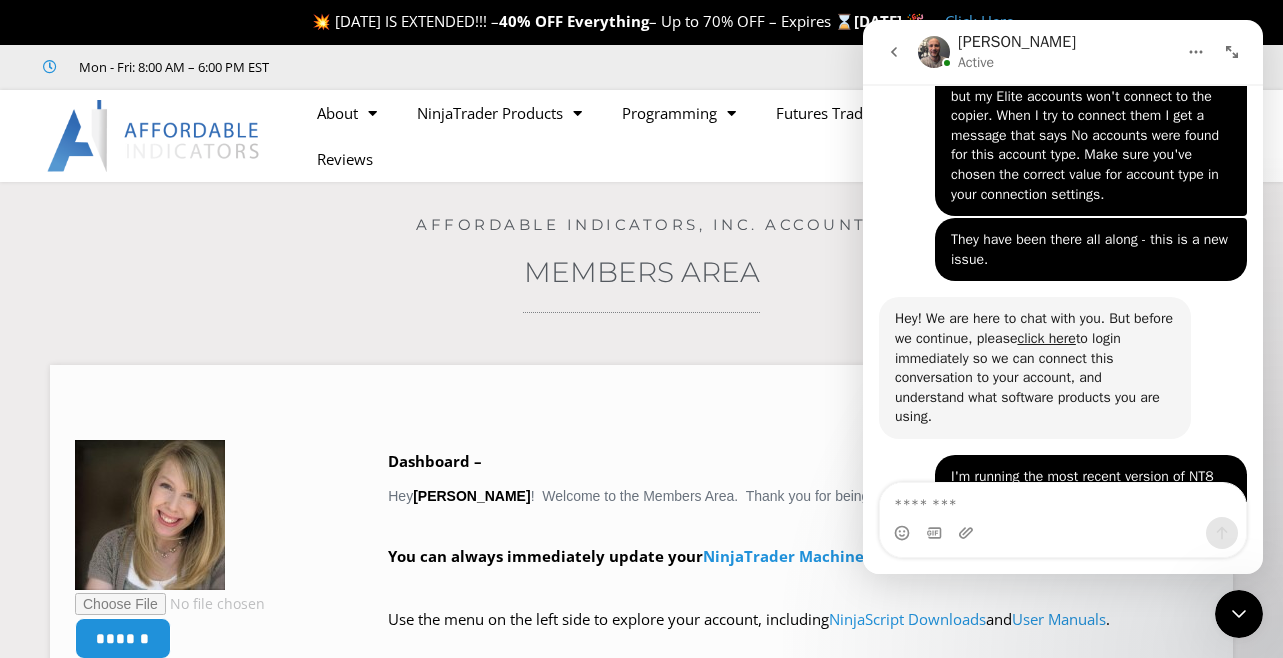 scroll, scrollTop: 1714, scrollLeft: 0, axis: vertical 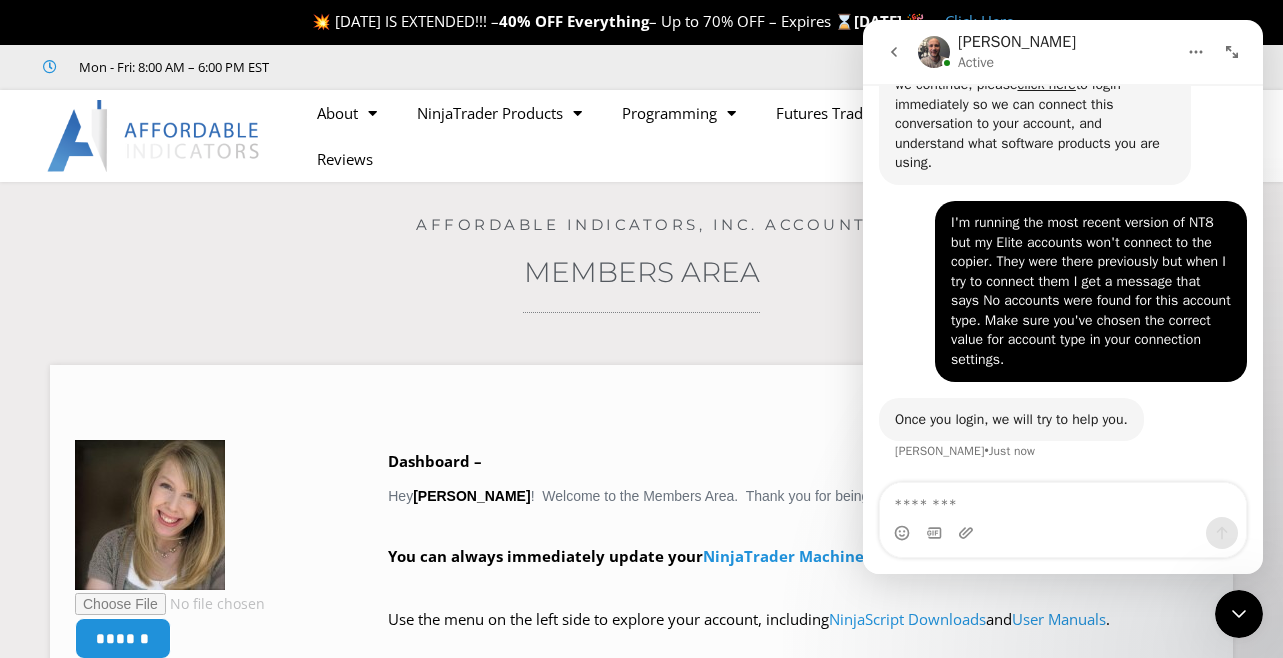 click at bounding box center [1063, 500] 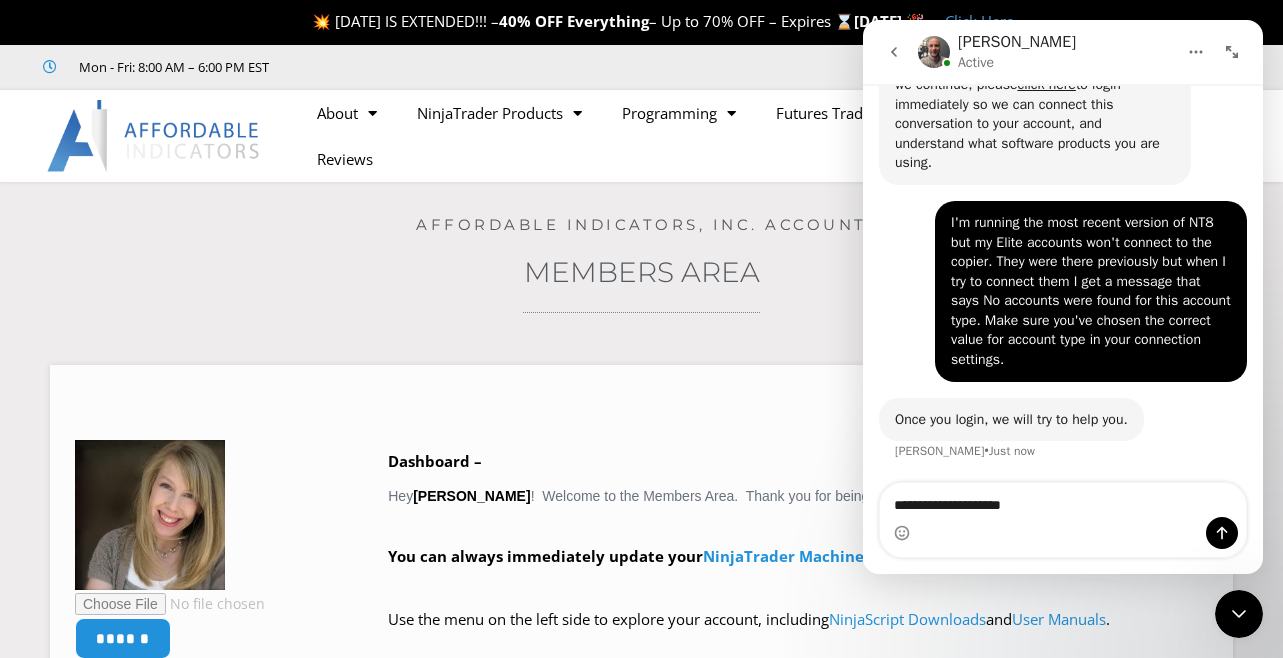 type on "**********" 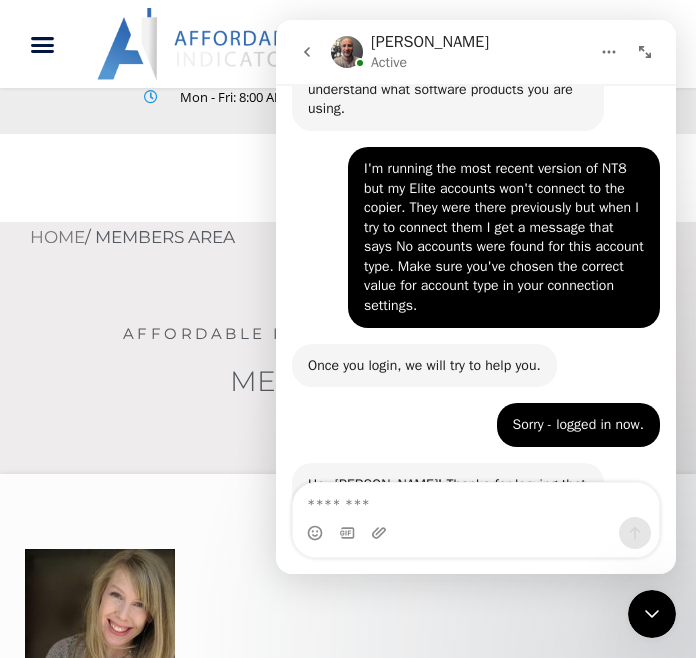 scroll, scrollTop: 1851, scrollLeft: 0, axis: vertical 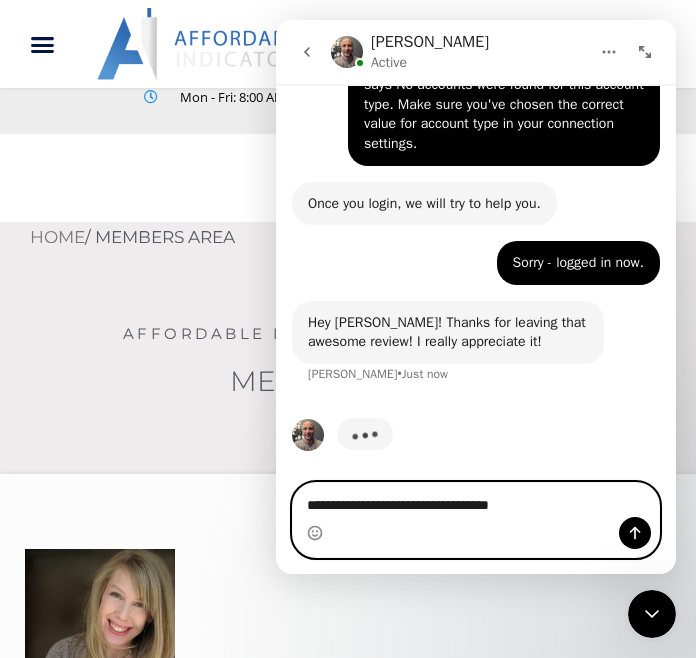 type on "**********" 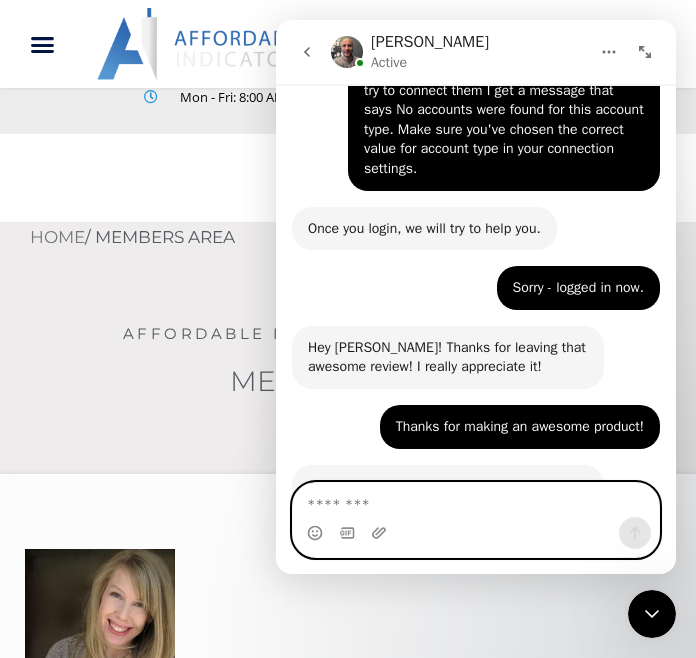 scroll, scrollTop: 2026, scrollLeft: 0, axis: vertical 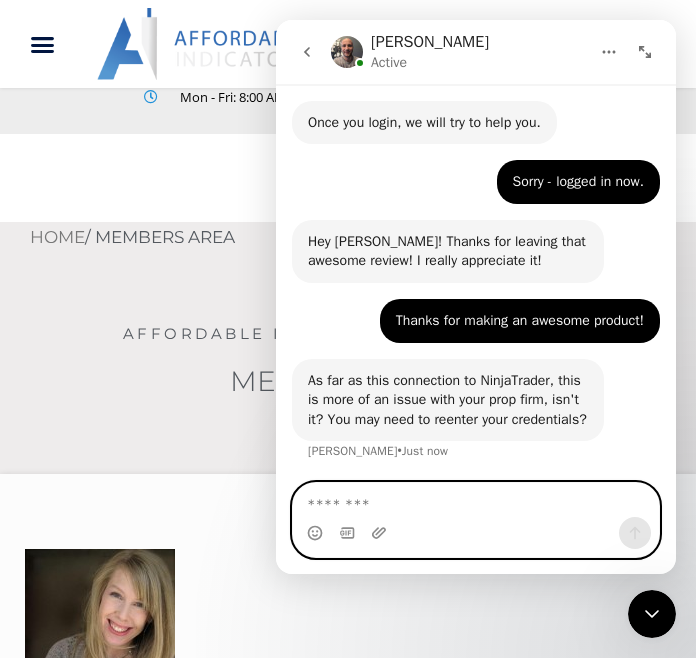 click at bounding box center (476, 500) 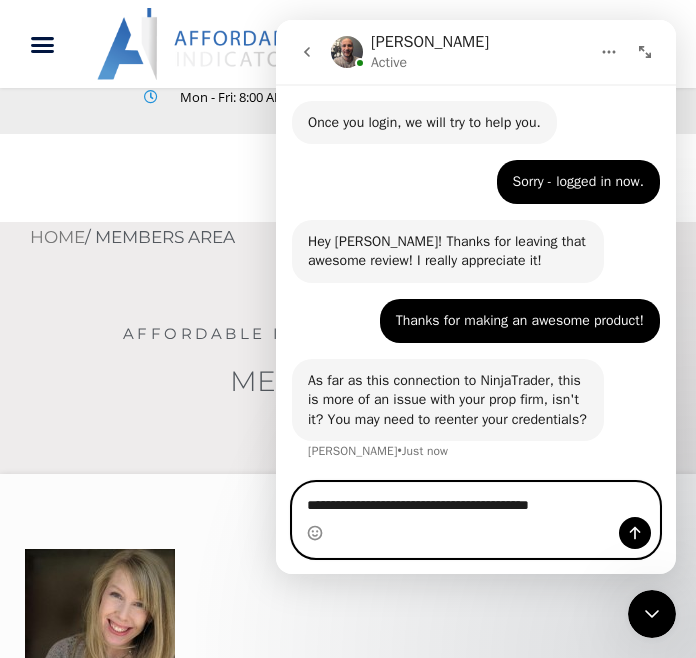 type on "**********" 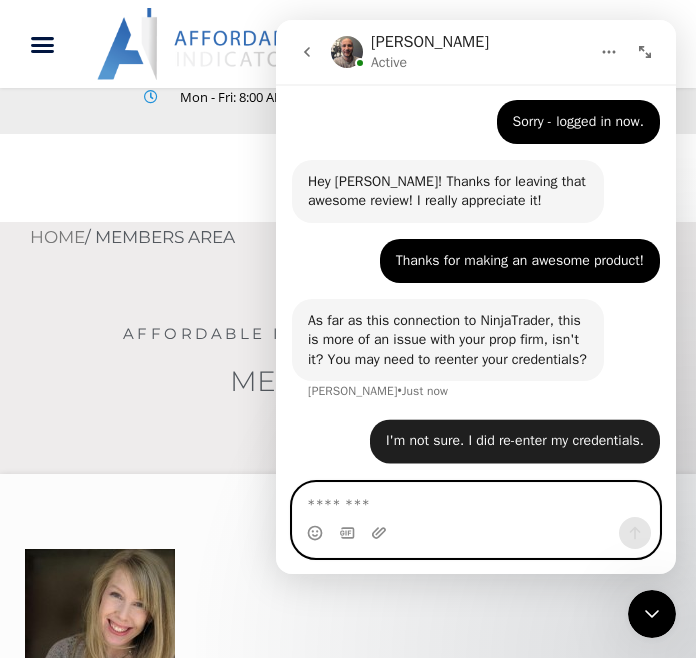 scroll, scrollTop: 2085, scrollLeft: 0, axis: vertical 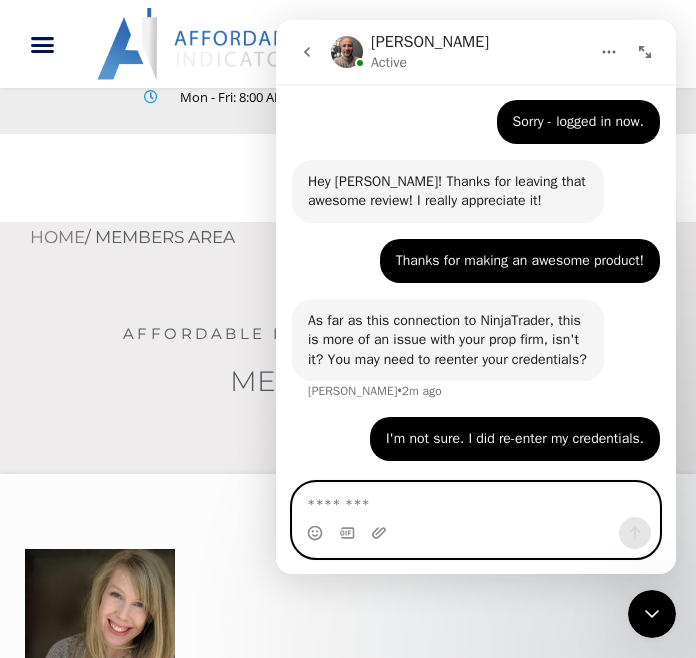 click at bounding box center [476, 500] 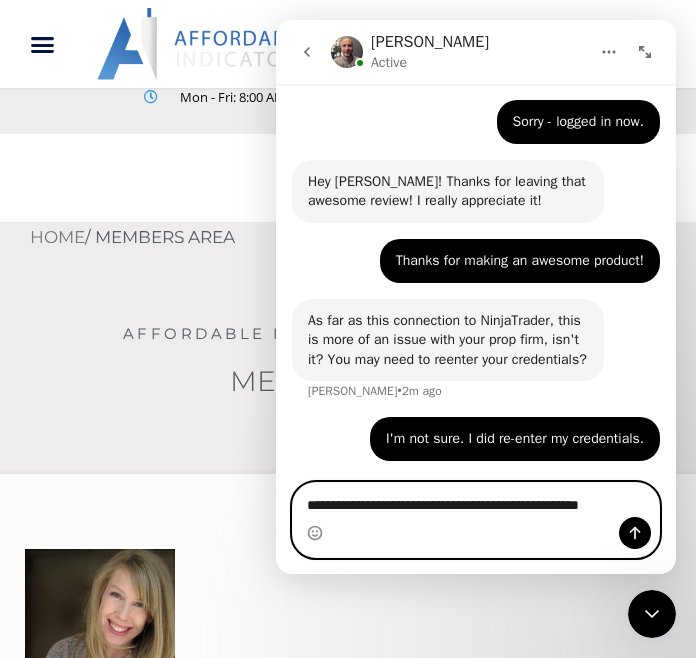 scroll, scrollTop: 2105, scrollLeft: 0, axis: vertical 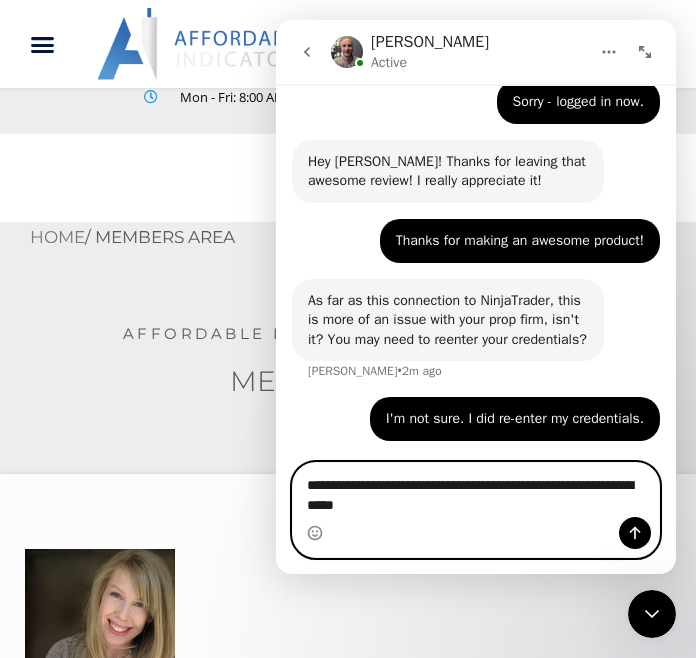 type on "**********" 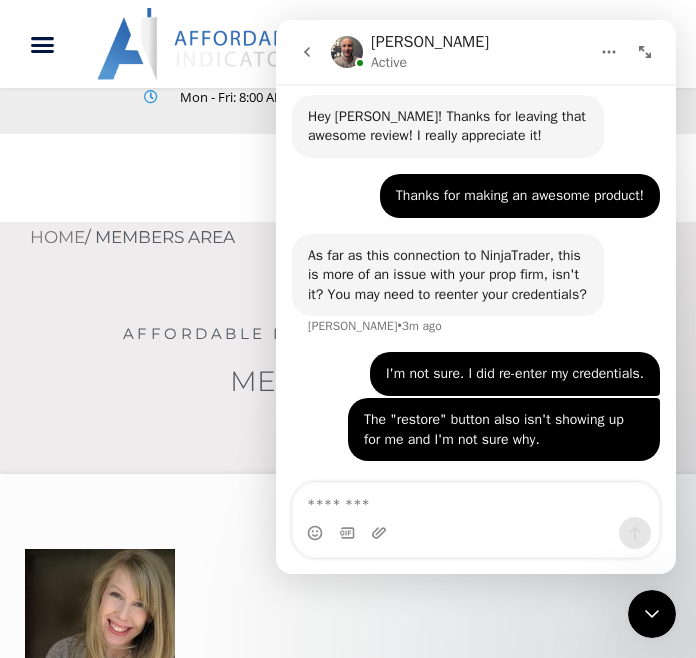scroll, scrollTop: 2226, scrollLeft: 0, axis: vertical 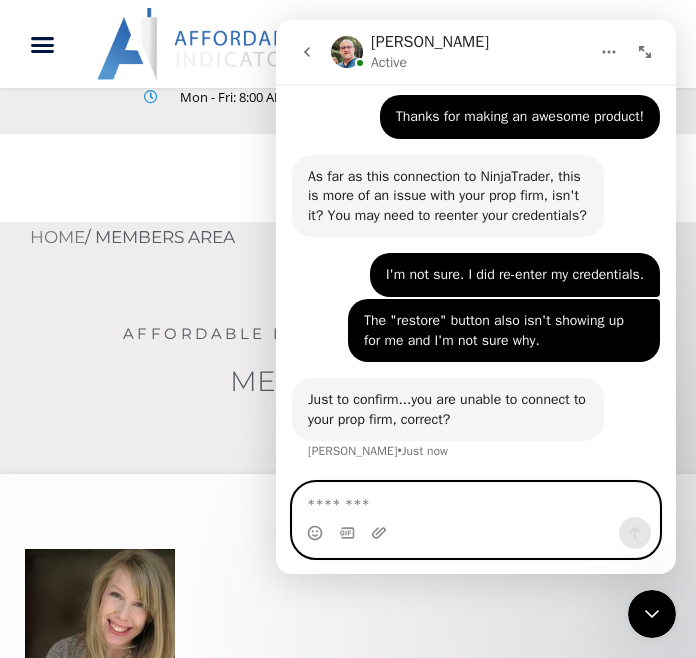 click at bounding box center (476, 500) 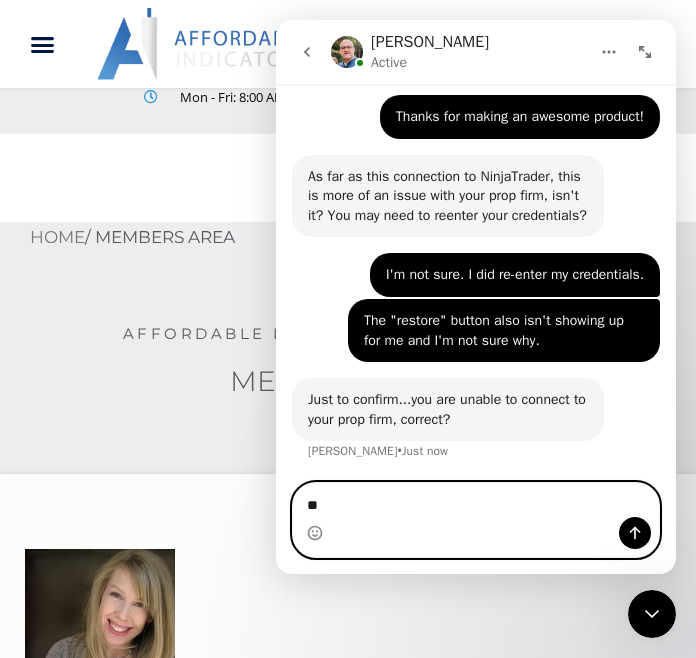 type on "***" 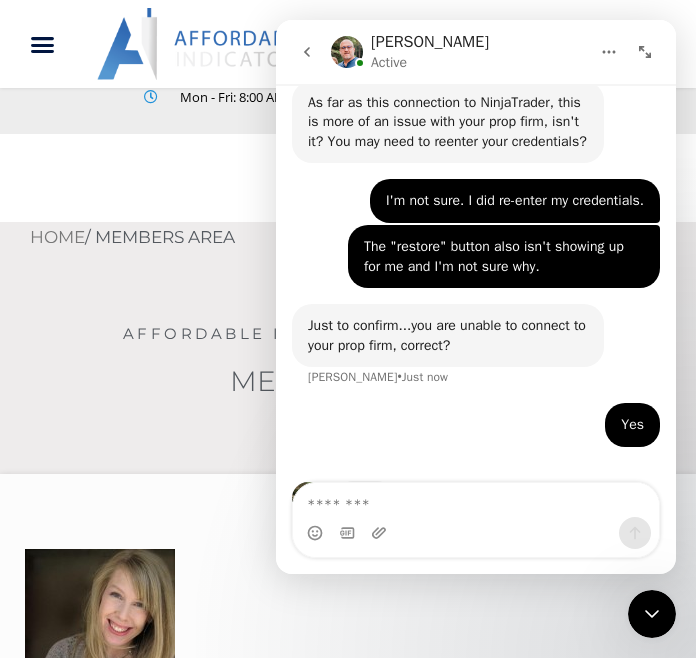 scroll, scrollTop: 2363, scrollLeft: 0, axis: vertical 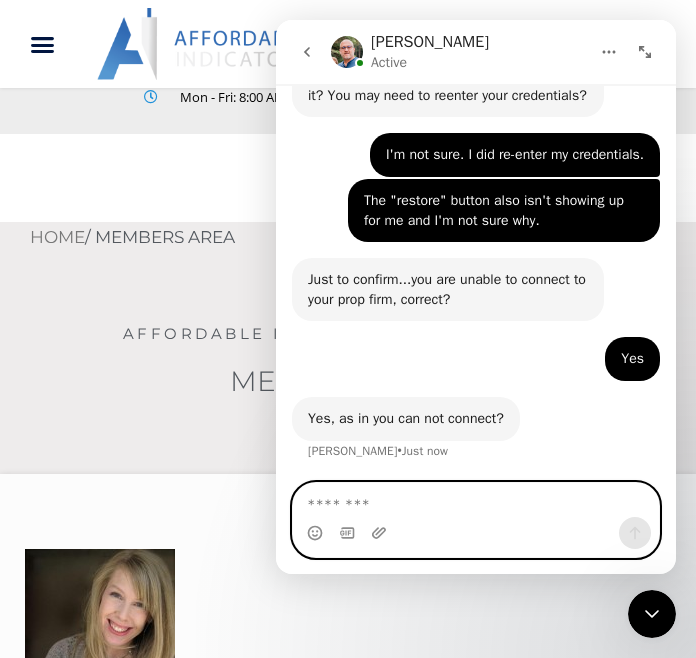 click at bounding box center [476, 500] 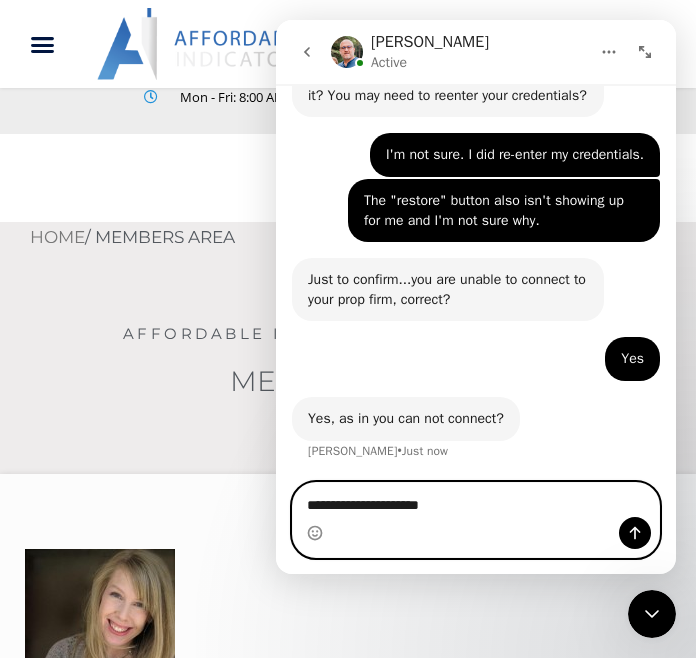 type on "**********" 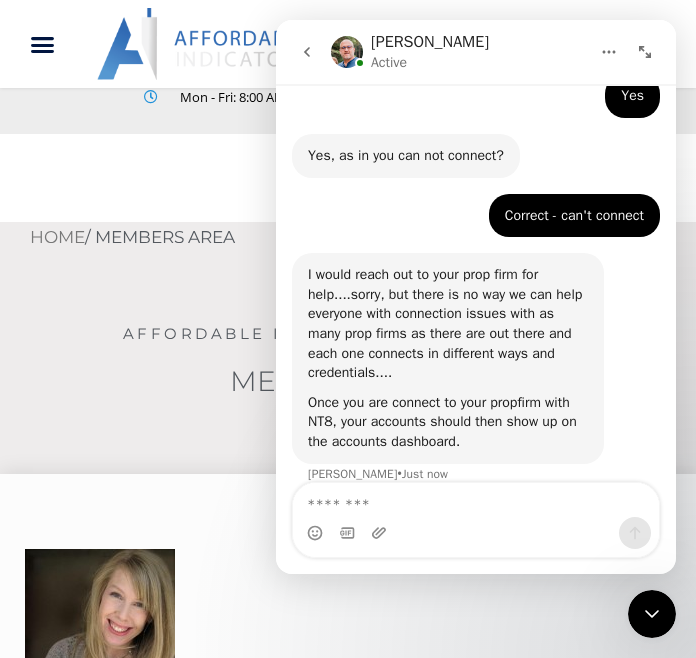 scroll, scrollTop: 2625, scrollLeft: 0, axis: vertical 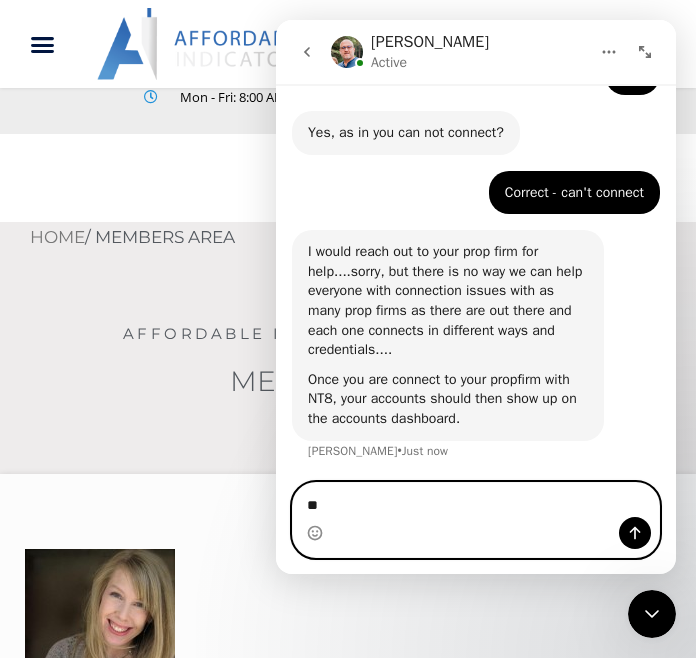 type on "*" 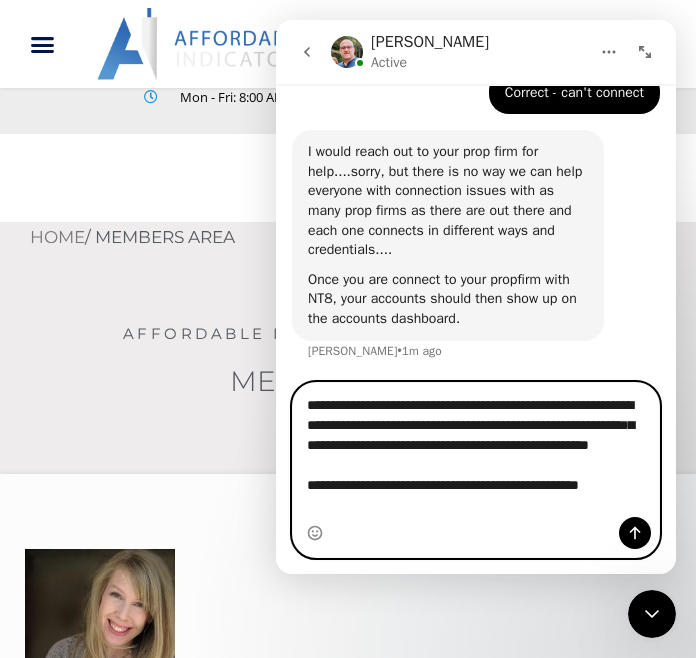 scroll, scrollTop: 2745, scrollLeft: 0, axis: vertical 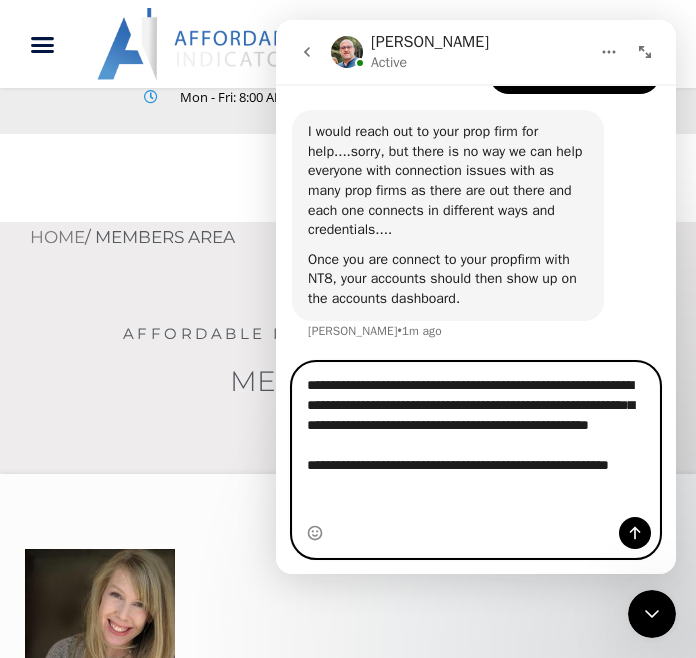 type on "**********" 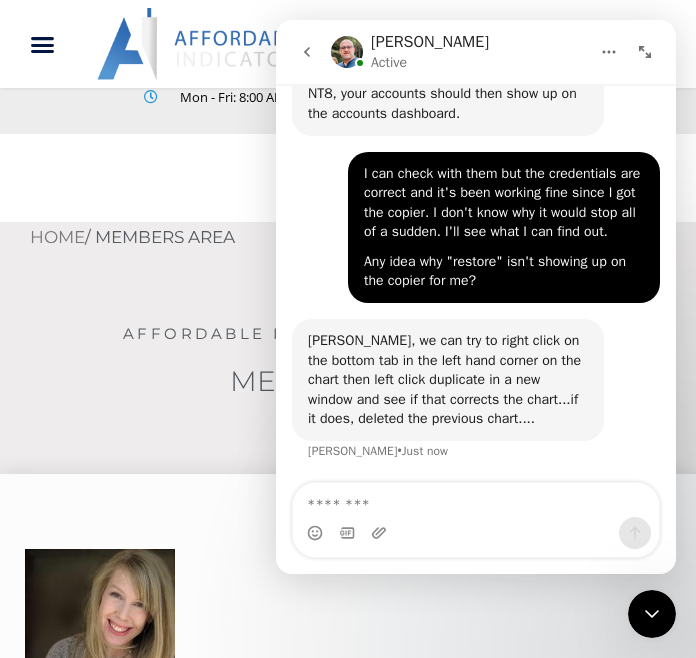 scroll, scrollTop: 2962, scrollLeft: 0, axis: vertical 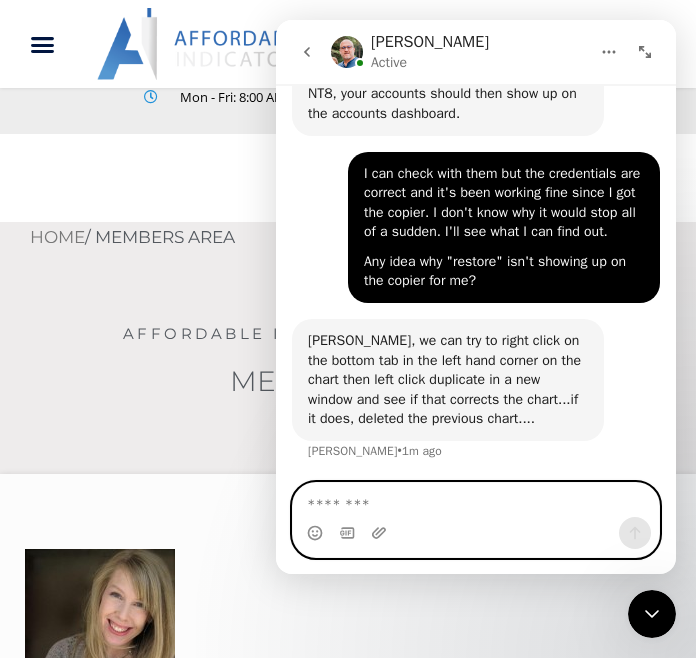 click at bounding box center (476, 500) 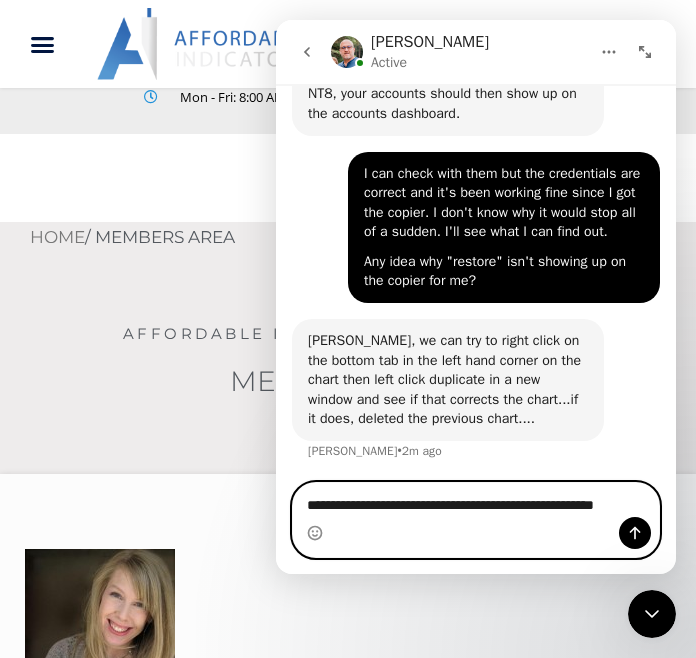scroll, scrollTop: 2982, scrollLeft: 0, axis: vertical 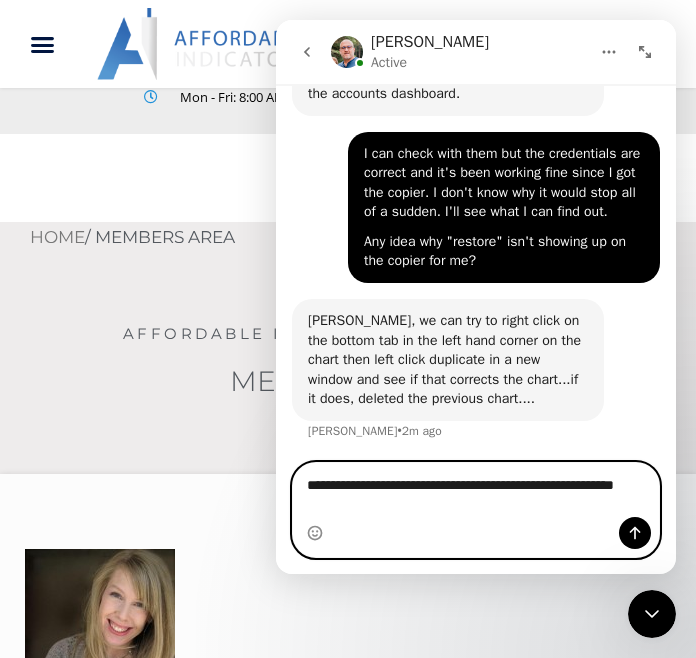 type on "**********" 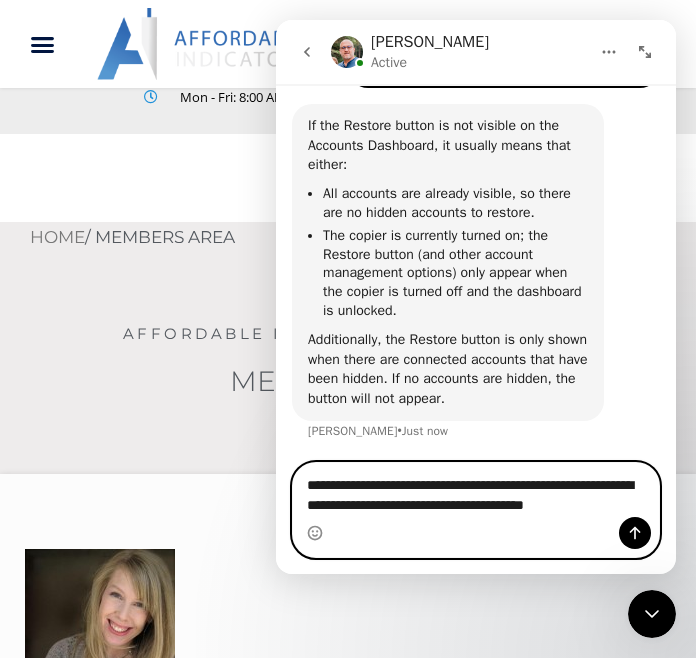 scroll, scrollTop: 3405, scrollLeft: 0, axis: vertical 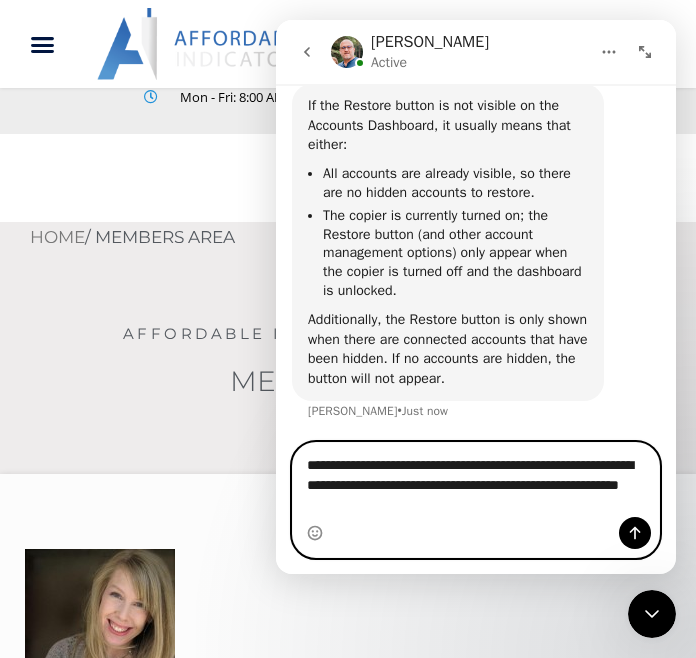 type on "**********" 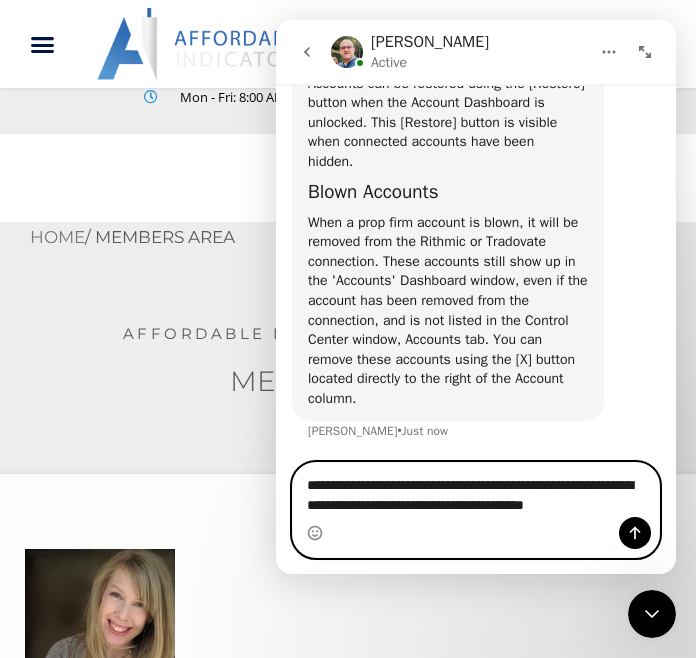 scroll, scrollTop: 4673, scrollLeft: 0, axis: vertical 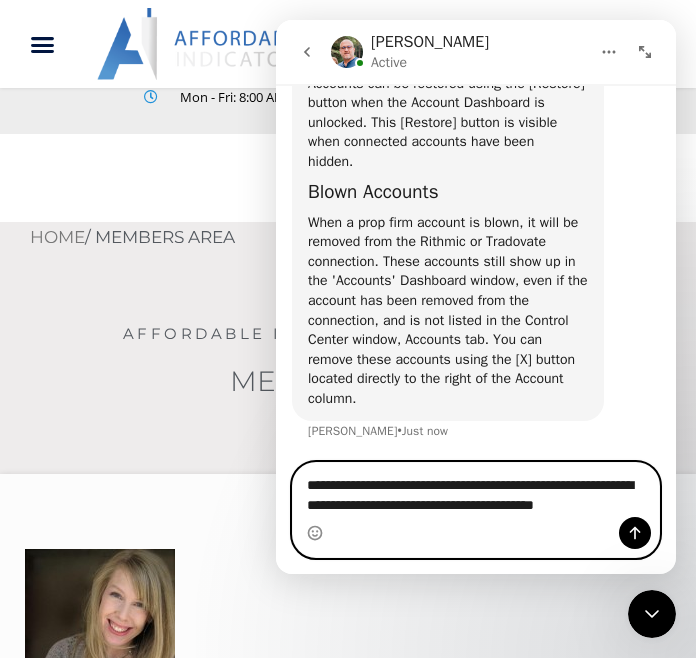 type on "**********" 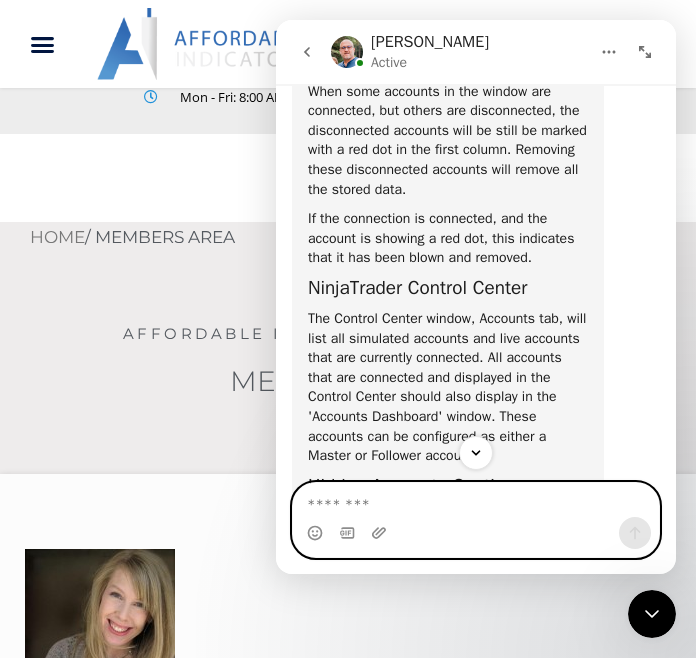 scroll, scrollTop: 3966, scrollLeft: 0, axis: vertical 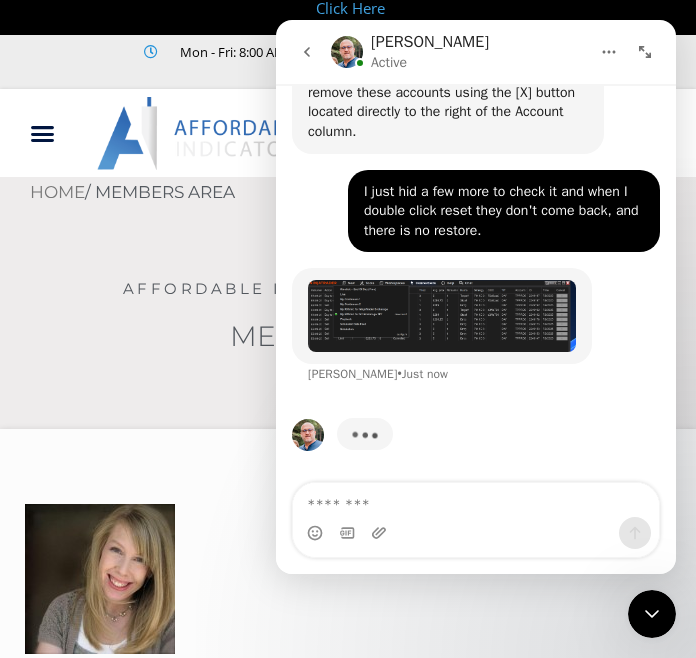 click at bounding box center (442, 316) 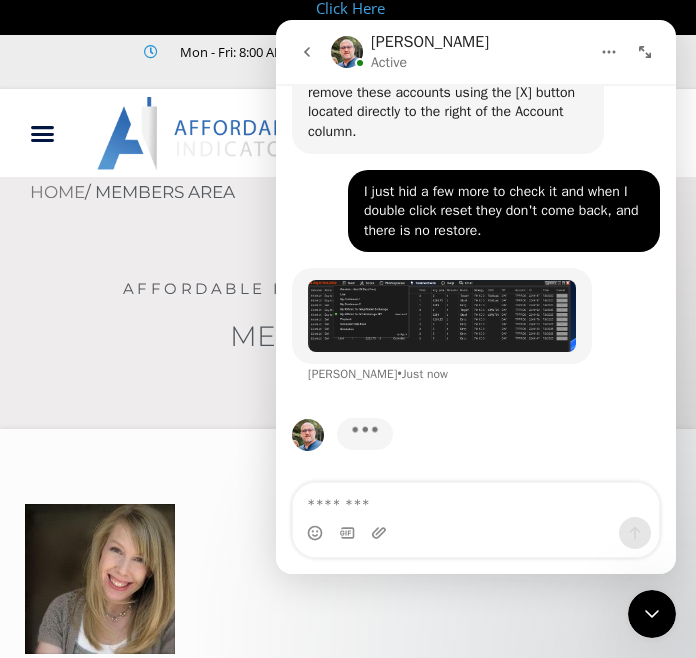 scroll, scrollTop: 0, scrollLeft: 0, axis: both 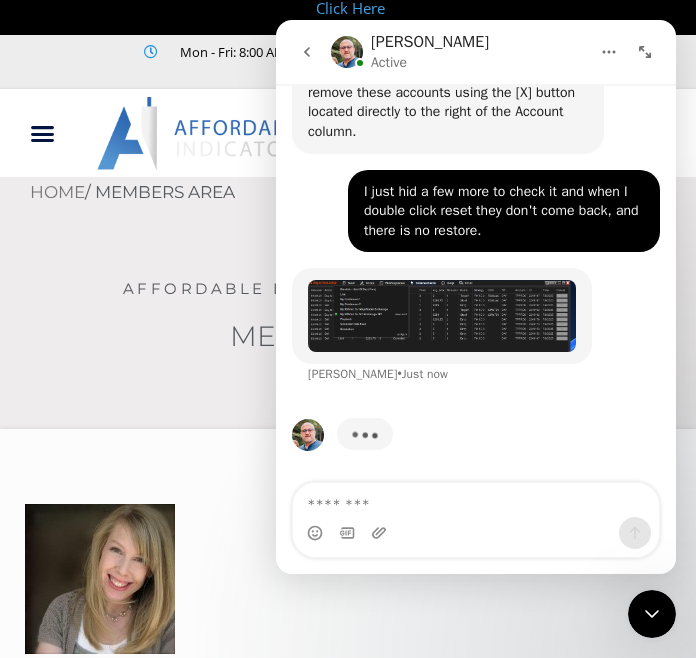 click at bounding box center (348, 349) 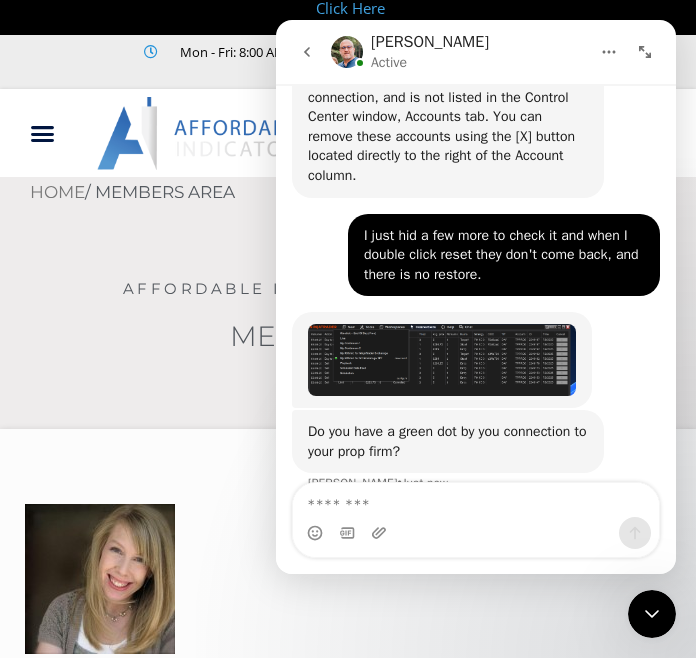 scroll, scrollTop: 4906, scrollLeft: 0, axis: vertical 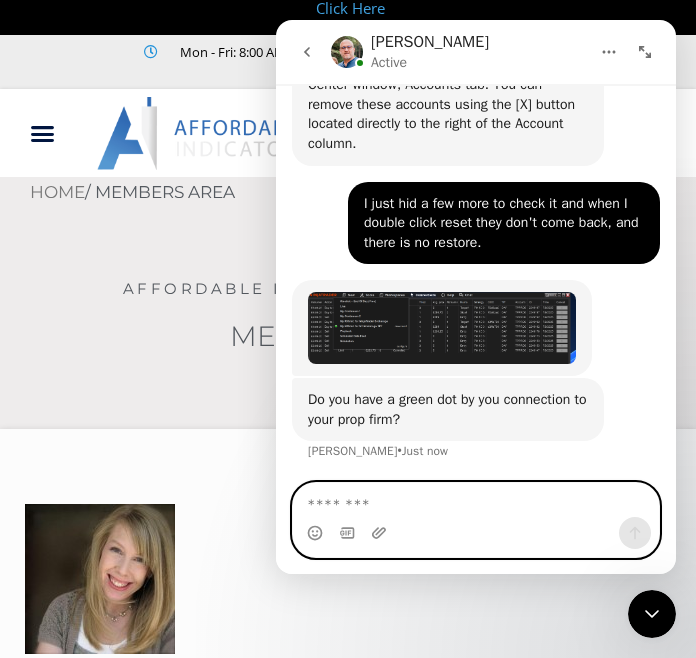 click at bounding box center (476, 500) 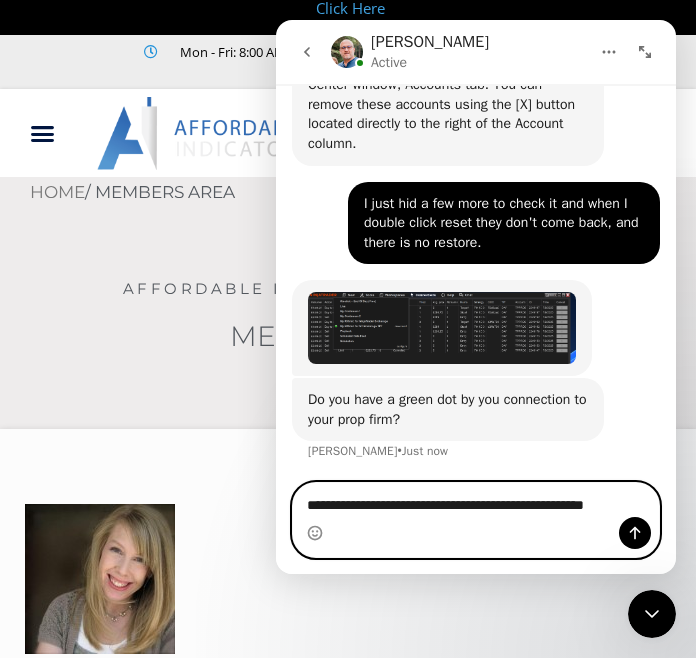 scroll, scrollTop: 4926, scrollLeft: 0, axis: vertical 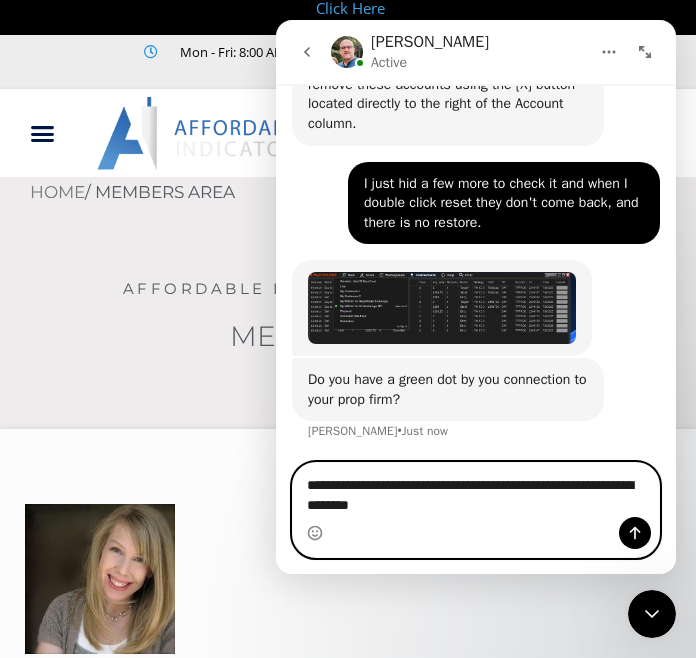 type on "**********" 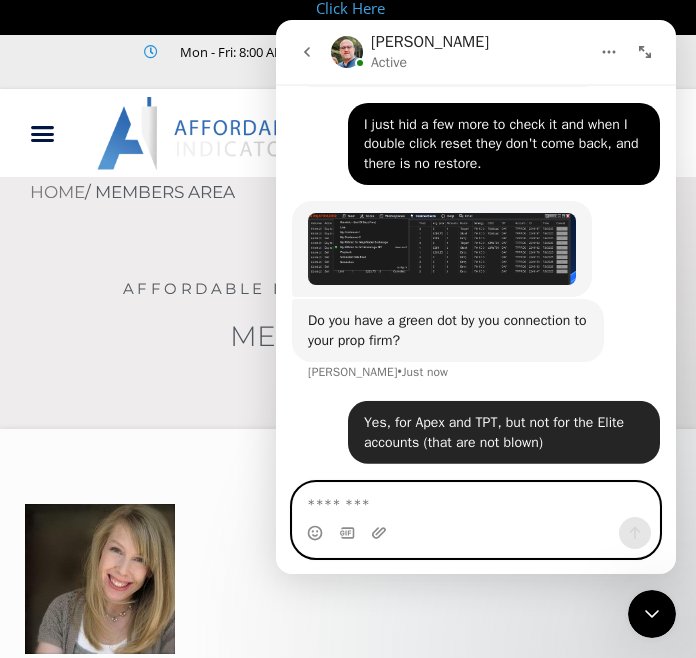 scroll, scrollTop: 0, scrollLeft: 0, axis: both 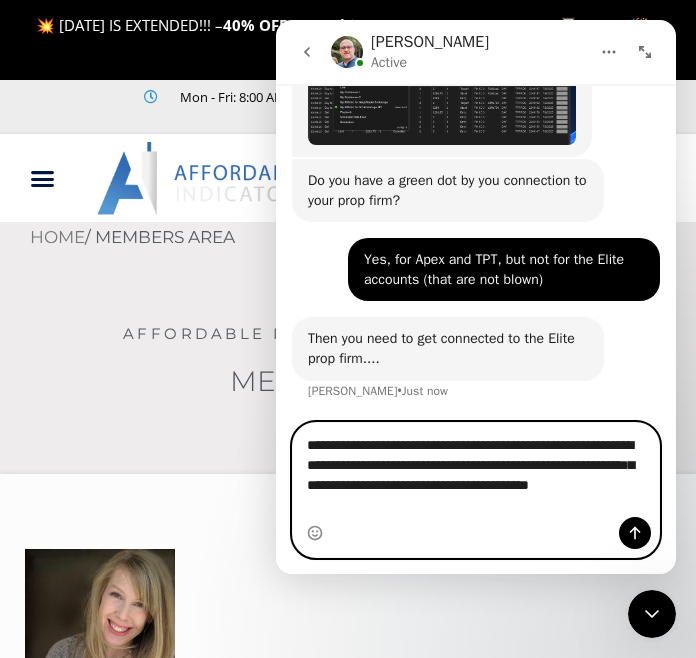 type on "**********" 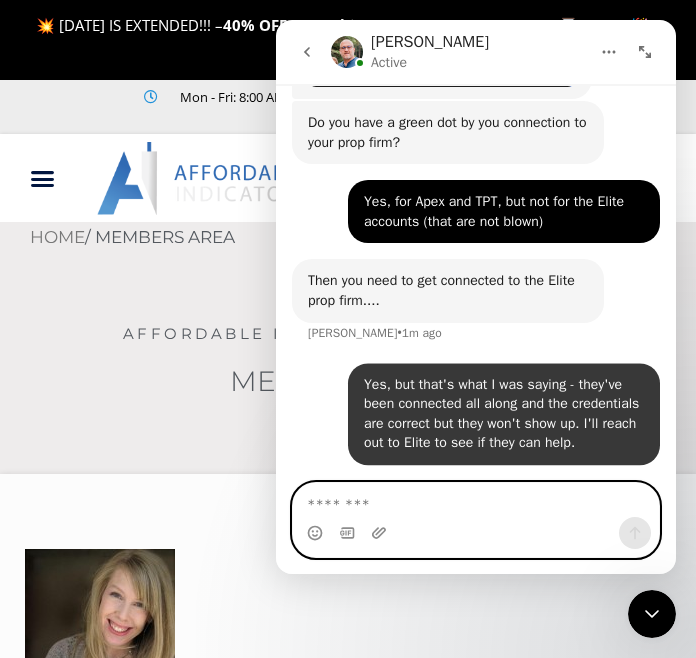 scroll, scrollTop: 5197, scrollLeft: 0, axis: vertical 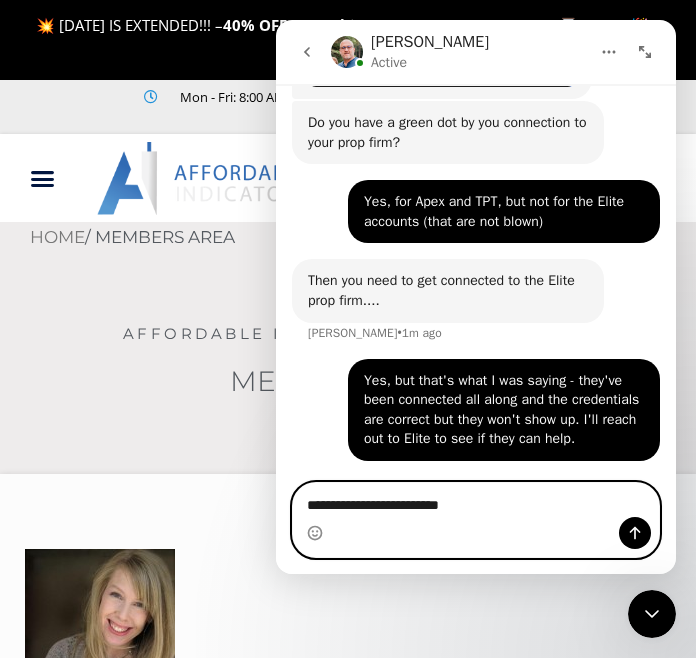 type on "**********" 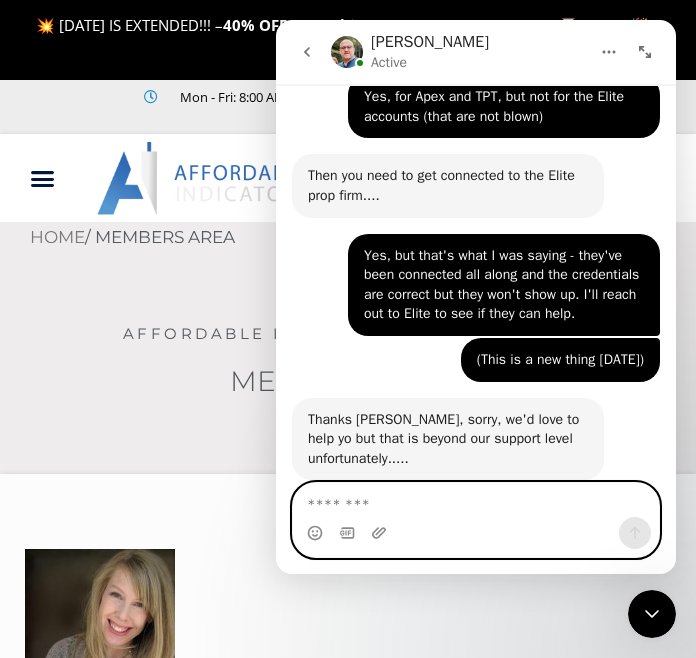 scroll, scrollTop: 5339, scrollLeft: 0, axis: vertical 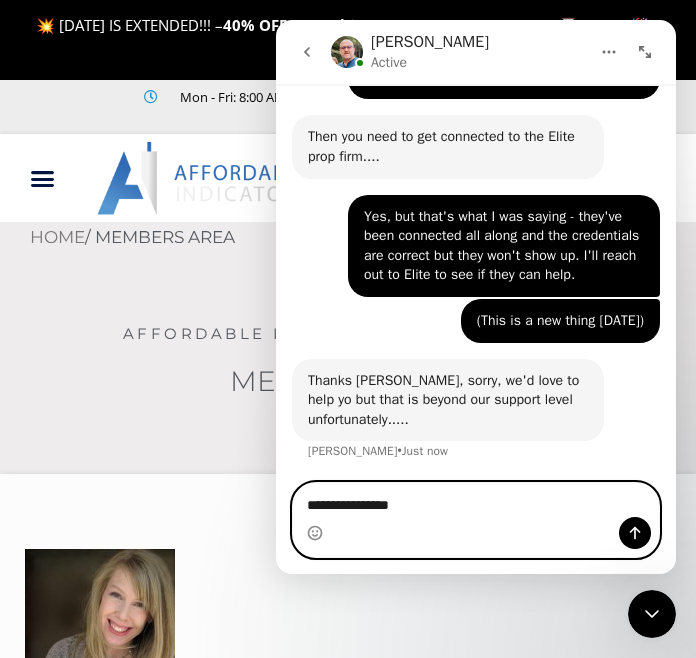 type on "**********" 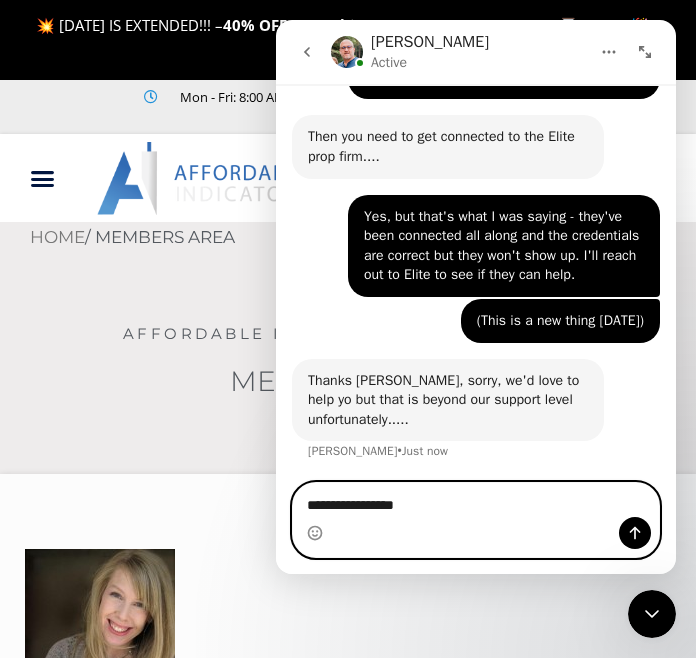 type 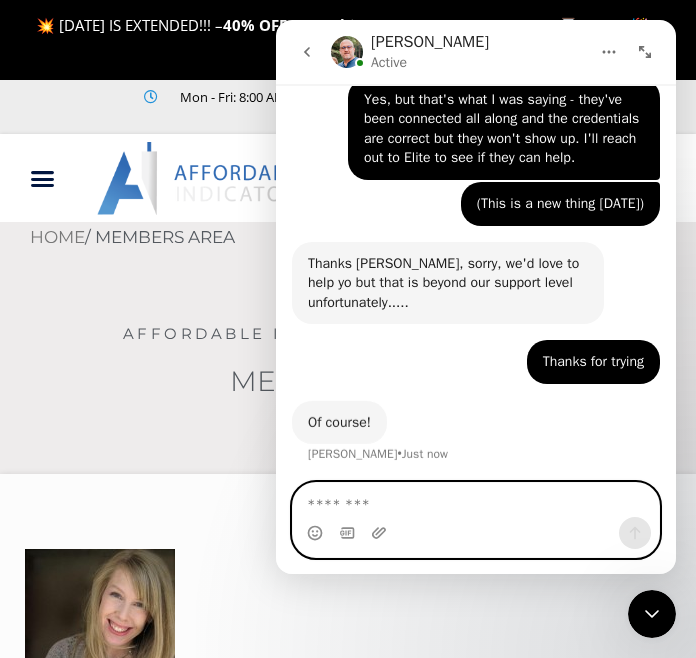 scroll, scrollTop: 5457, scrollLeft: 0, axis: vertical 